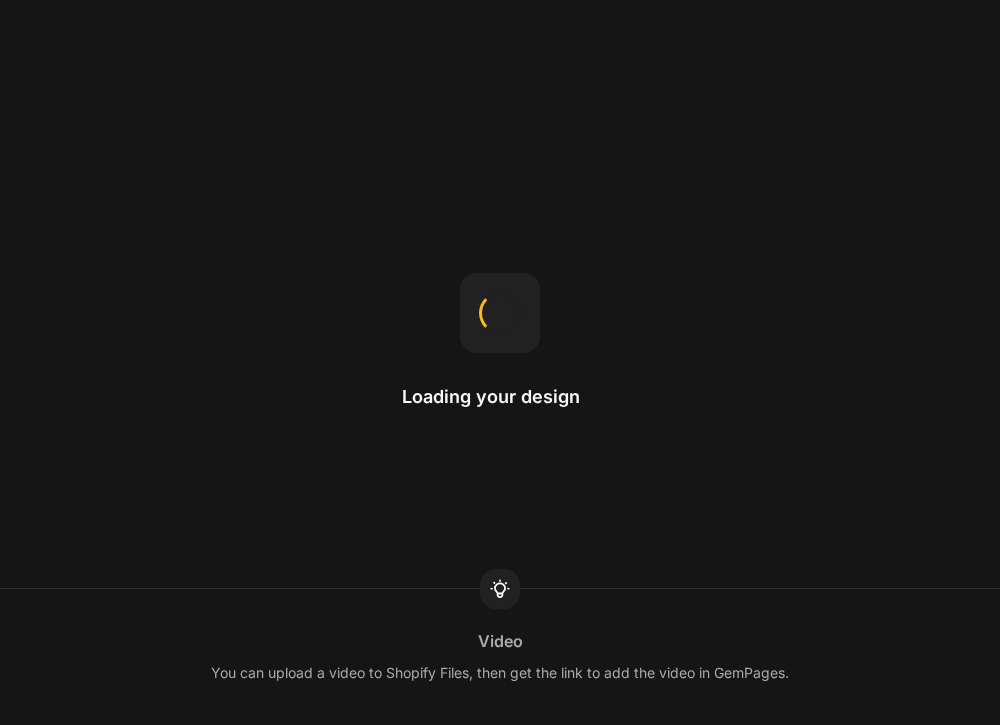 scroll, scrollTop: 0, scrollLeft: 0, axis: both 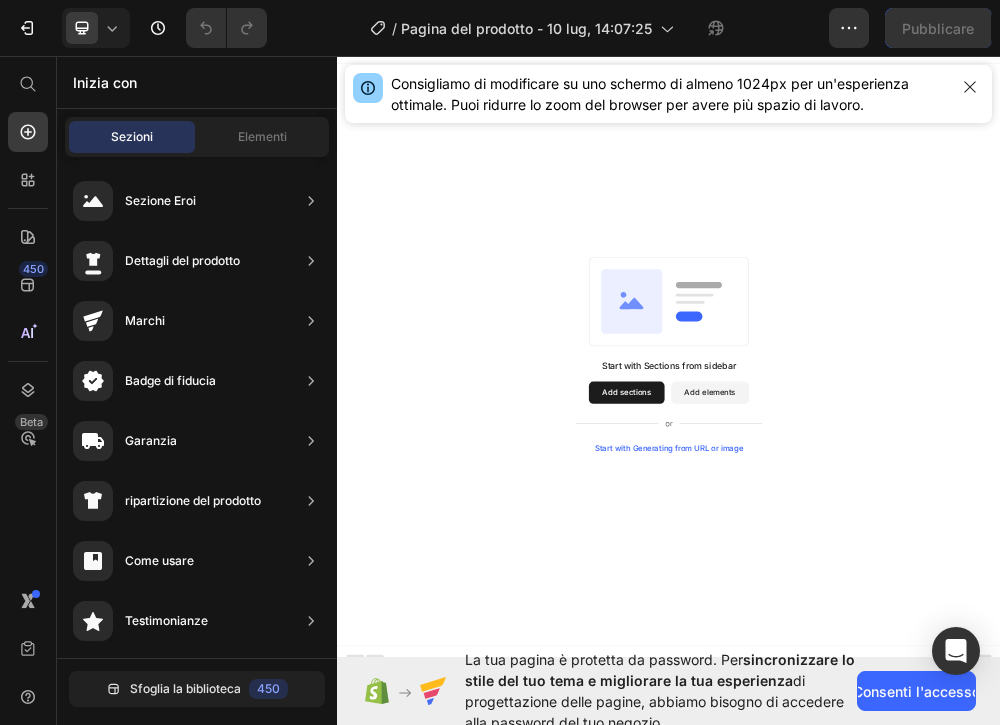 click on "Start with Sections from sidebar Add sections Add elements Start with Generating from URL or image" at bounding box center (937, 608) 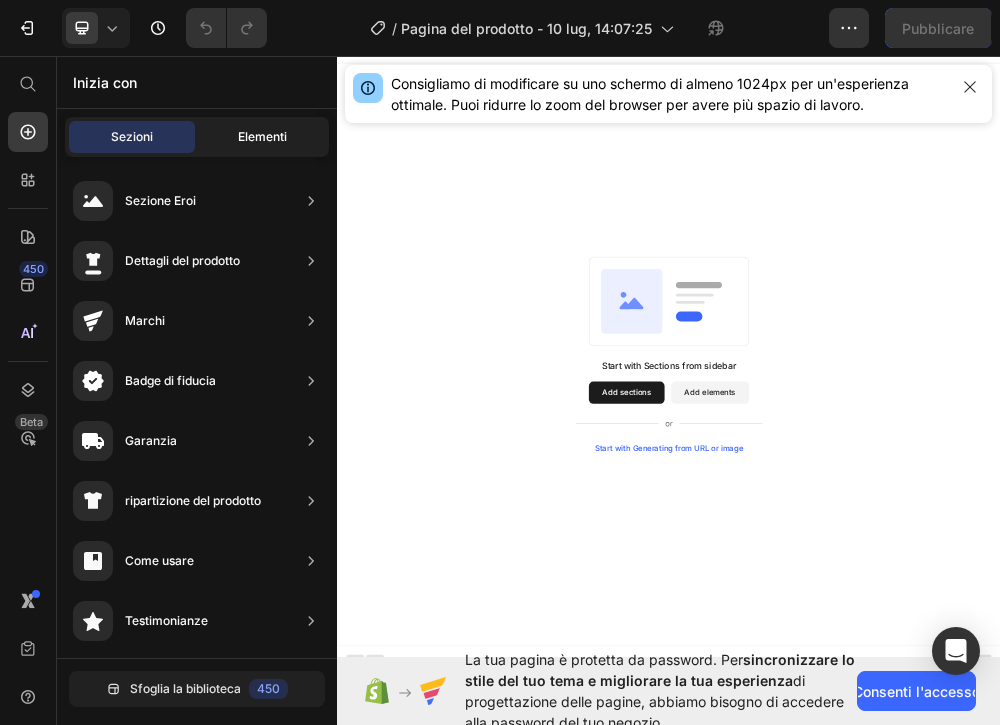 click on "Elementi" at bounding box center (262, 136) 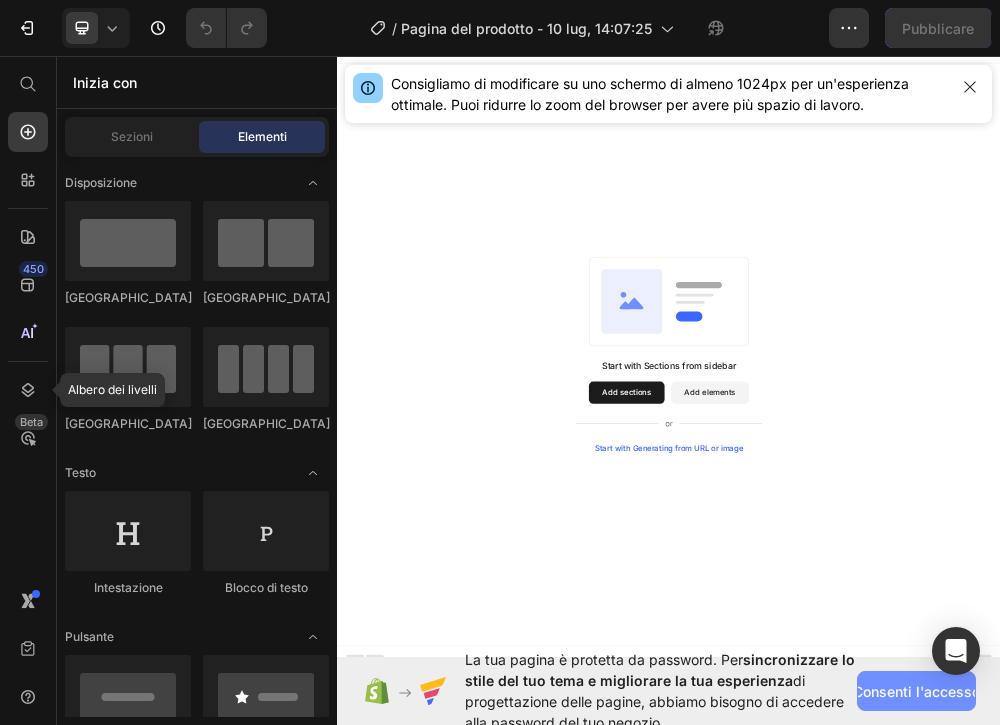 click on "Consenti l'accesso" at bounding box center [916, 691] 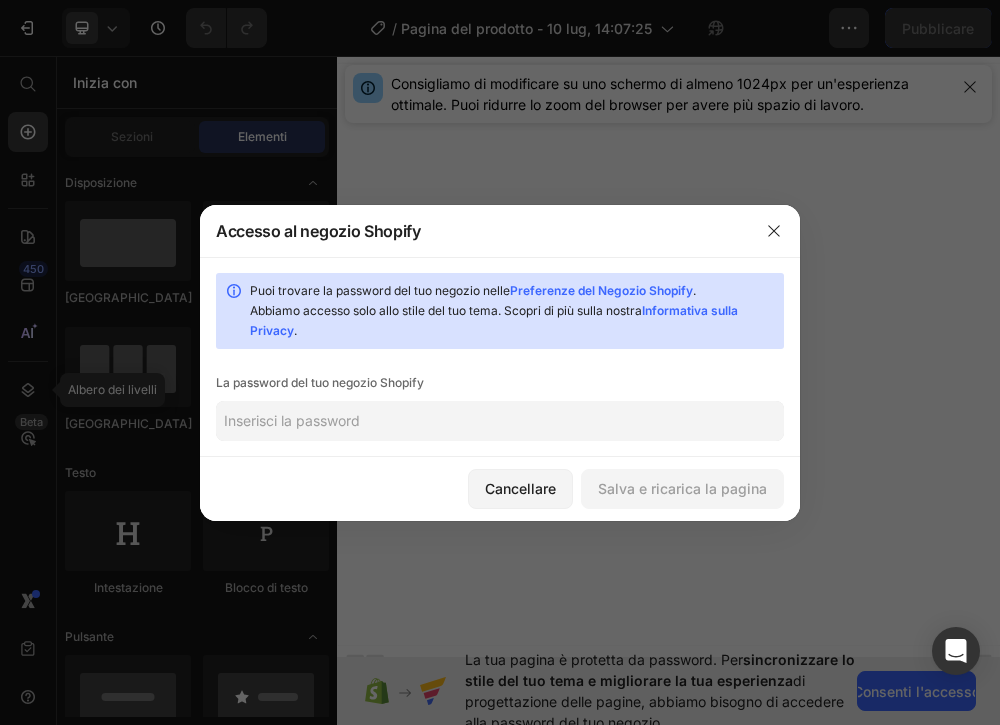 click 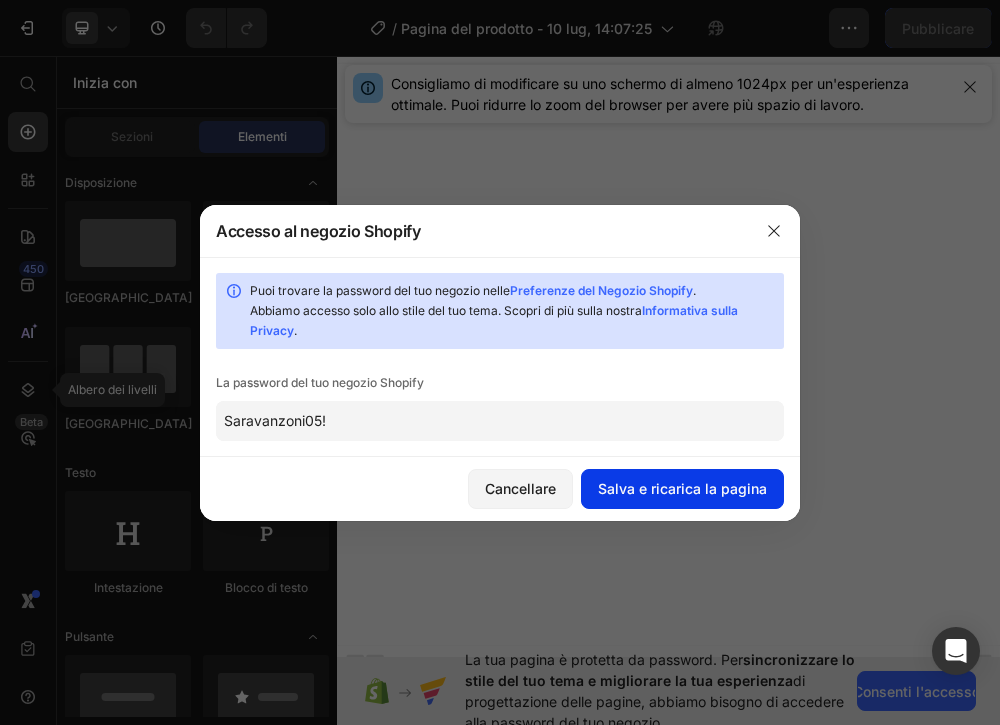 click on "Salva e ricarica la pagina" 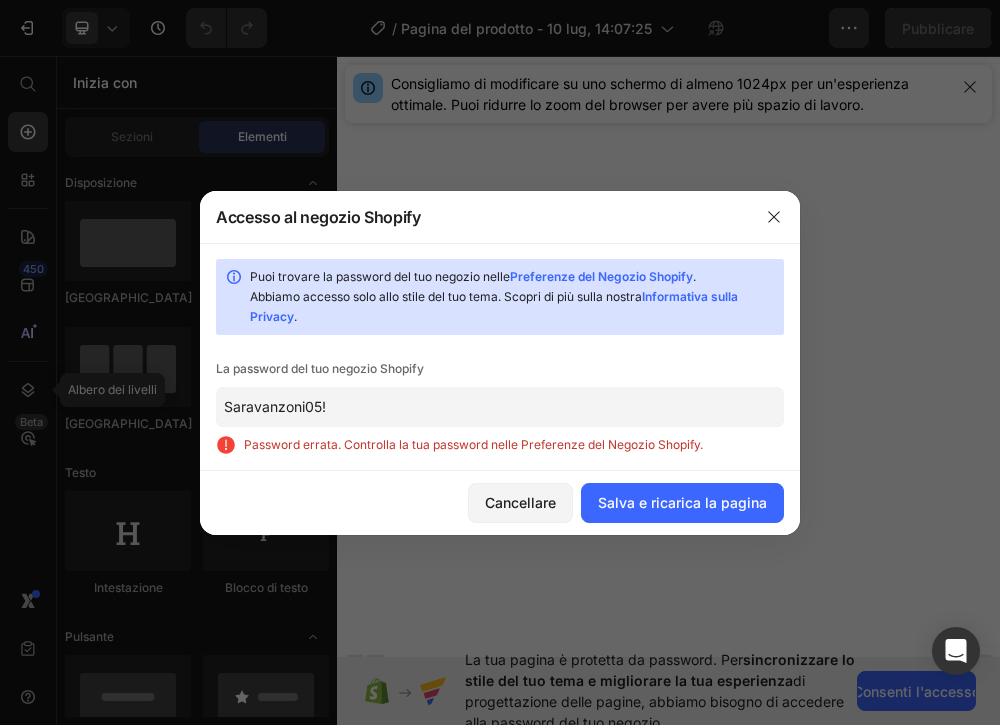 click on "Saravanzoni05!" 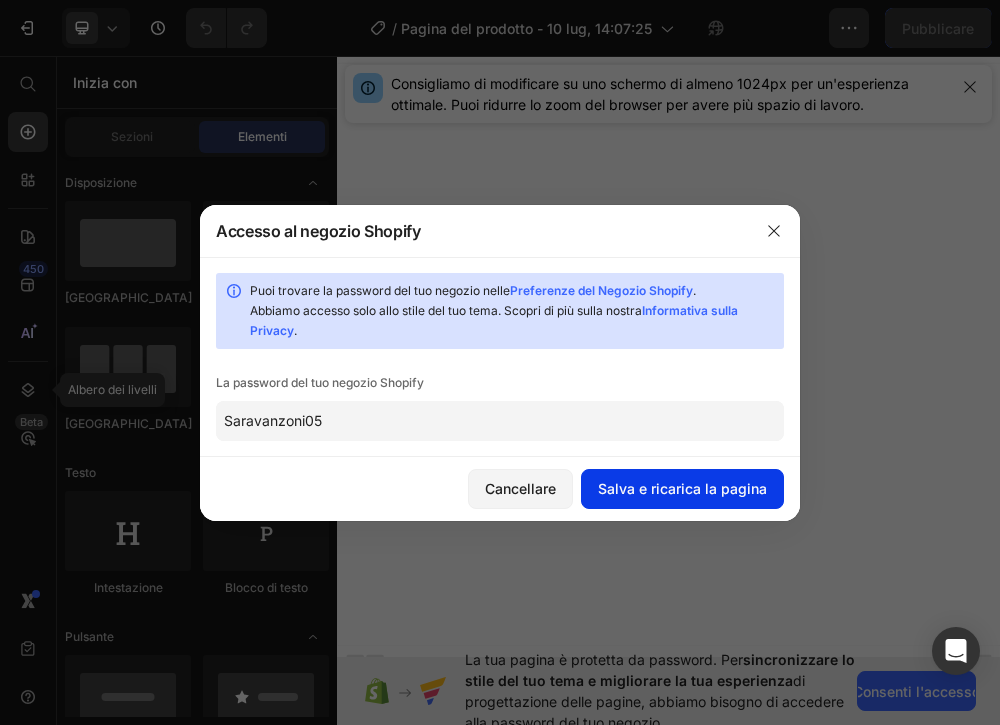 type on "Saravanzoni05" 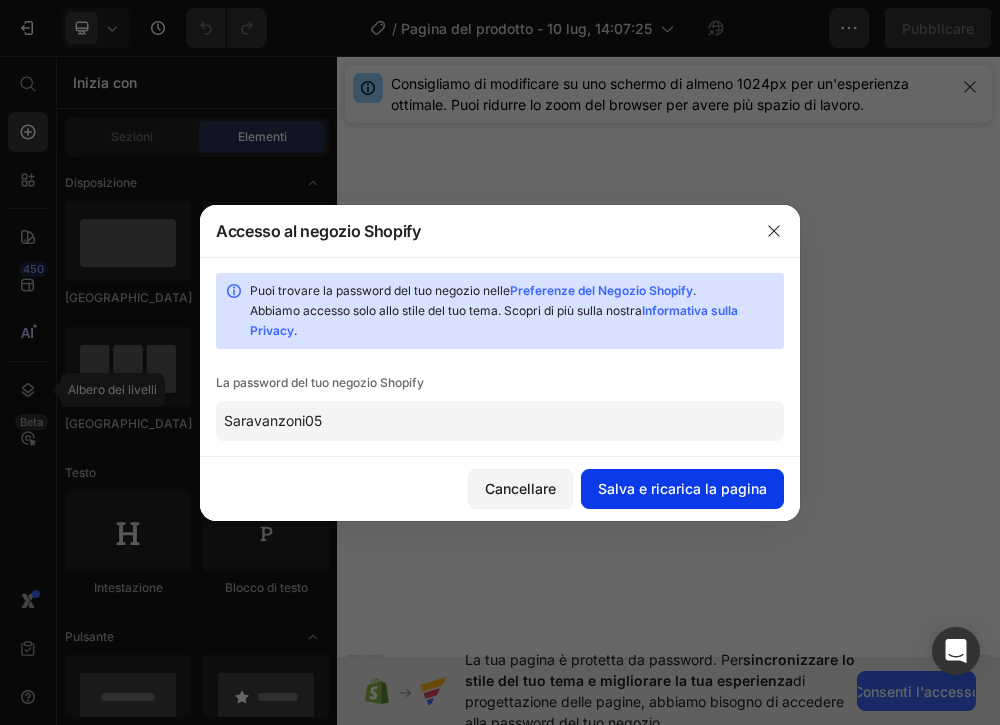 click on "Salva e ricarica la pagina" at bounding box center (682, 488) 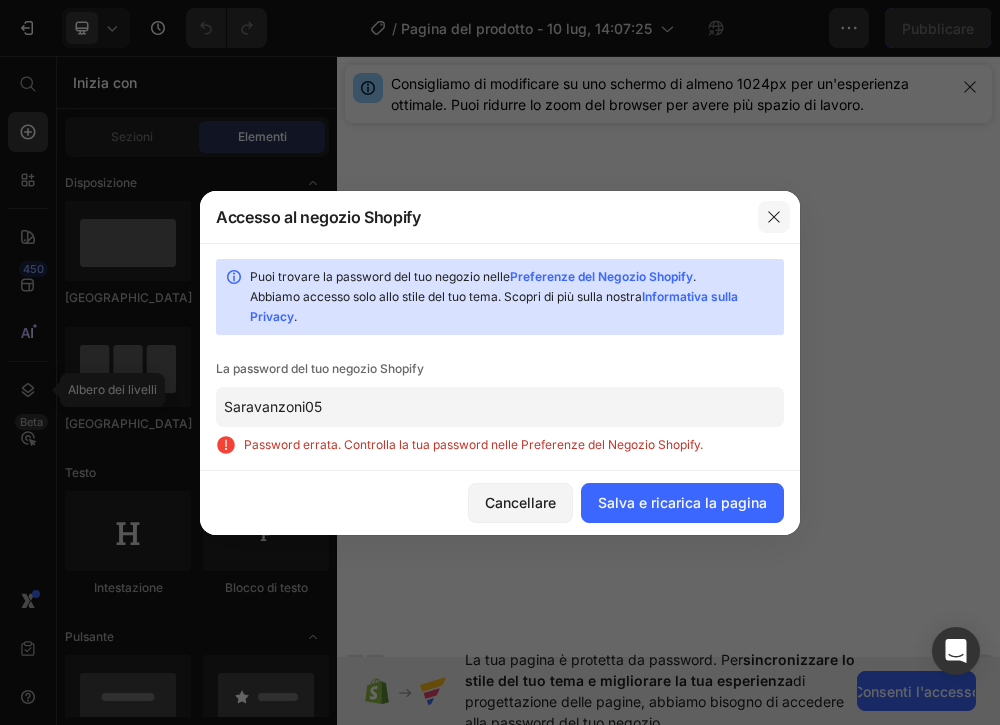click at bounding box center [774, 217] 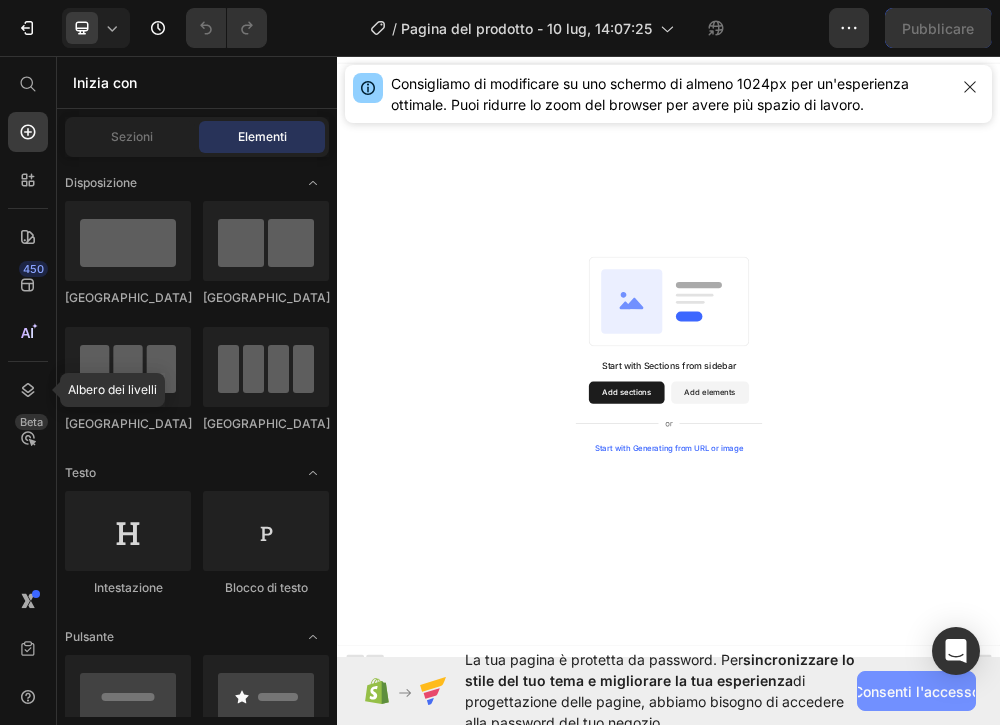 click on "Consenti l'accesso" 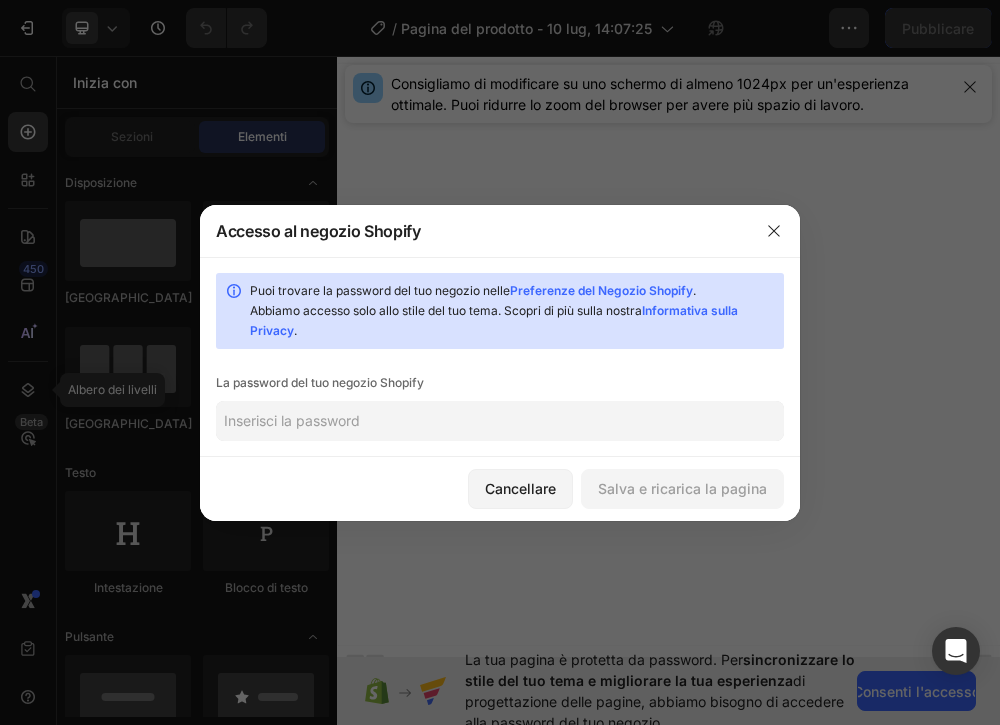 click 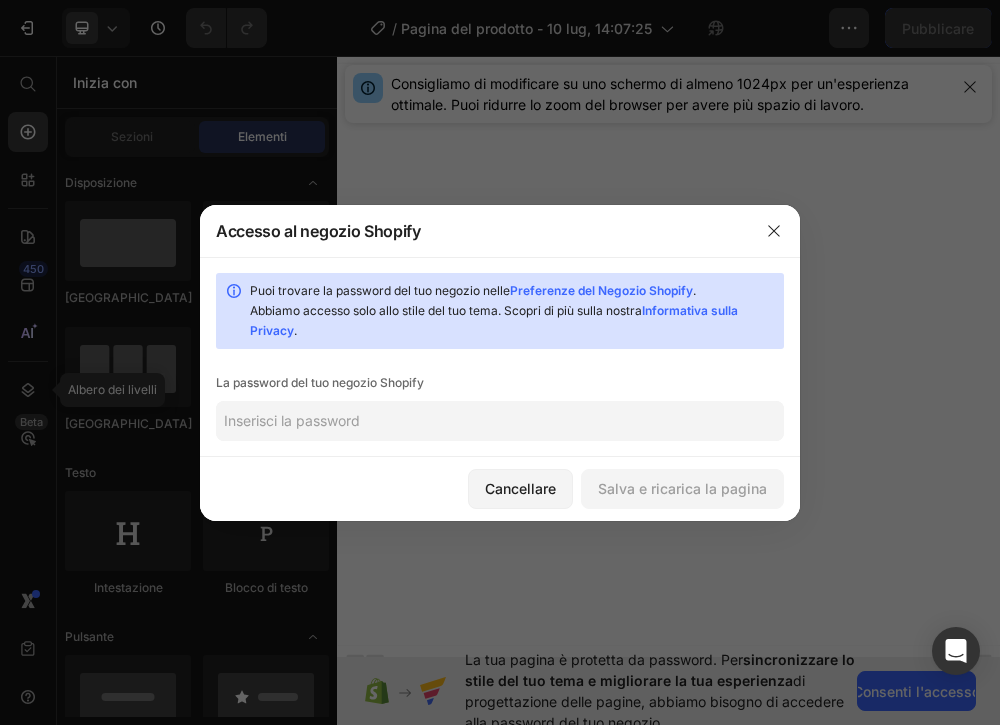 click on "Preferenze del Negozio Shopify" at bounding box center (601, 290) 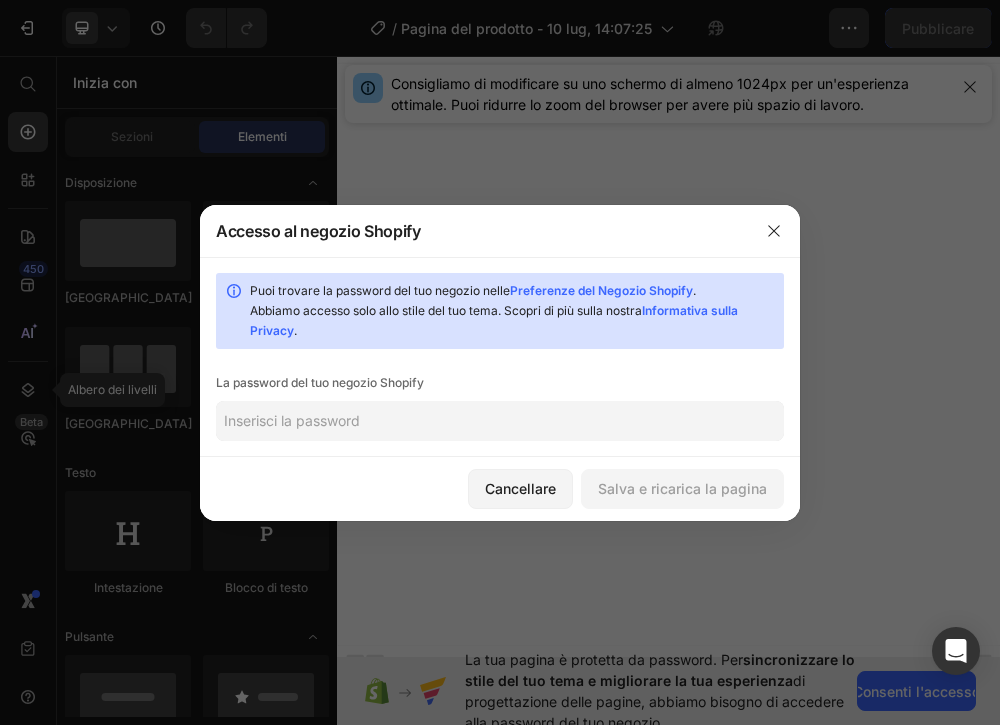 click 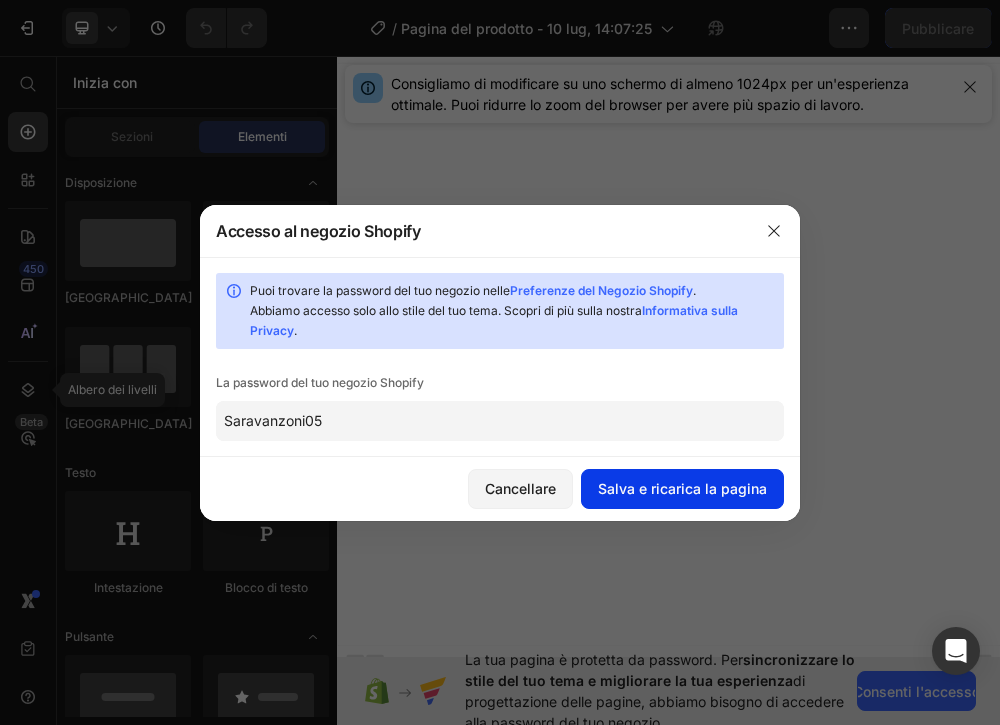 type on "Saravanzoni05" 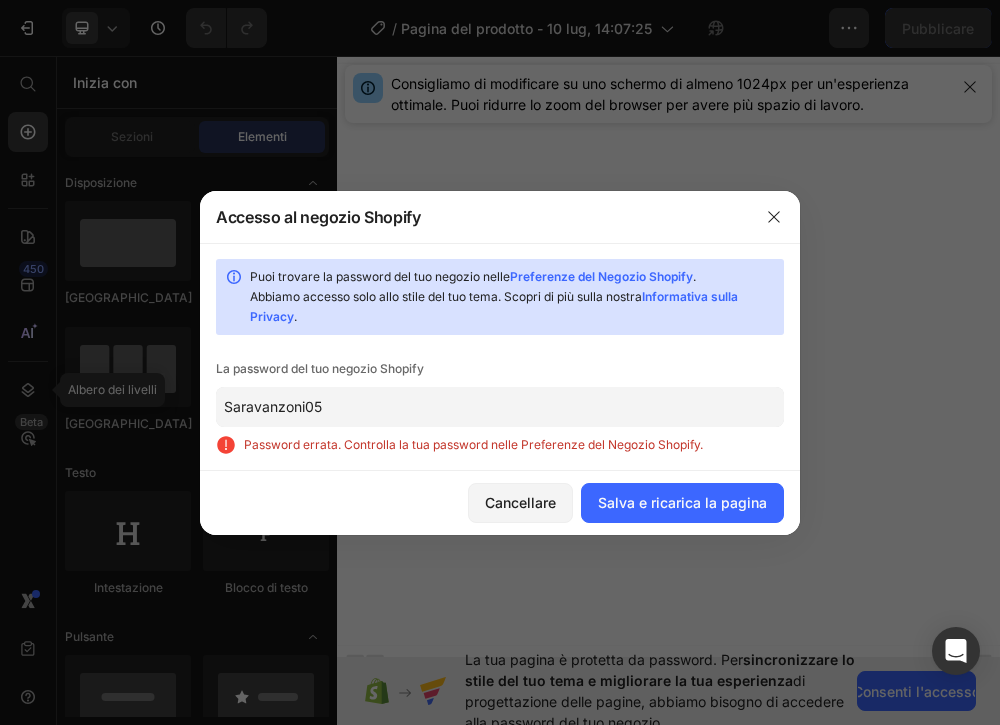 click on "Saravanzoni05" 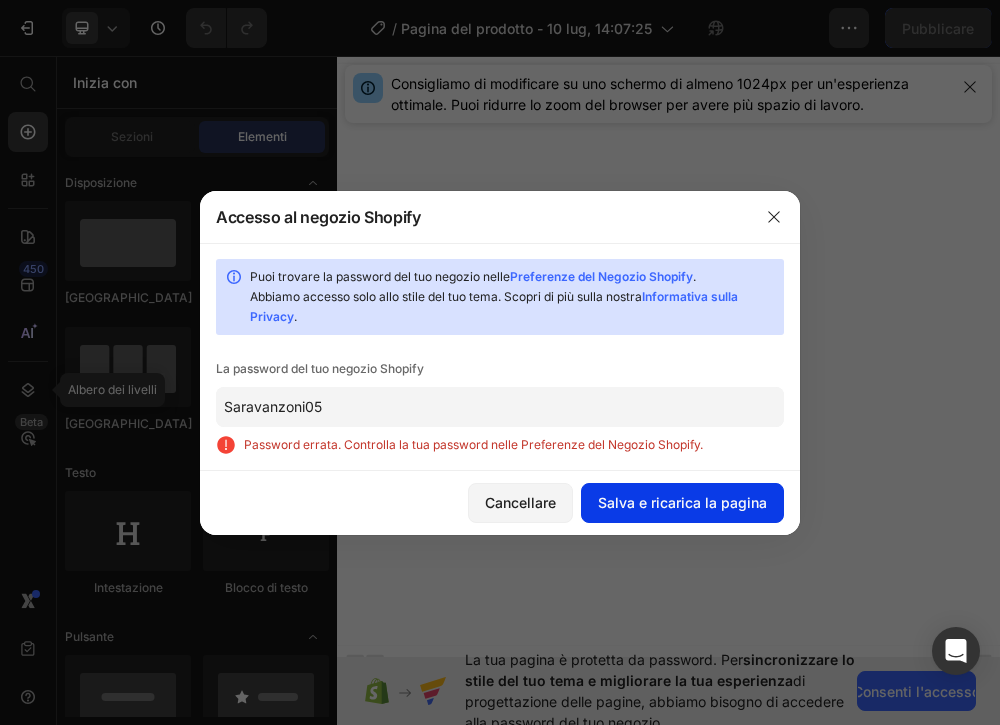 click on "Salva e ricarica la pagina" at bounding box center (682, 502) 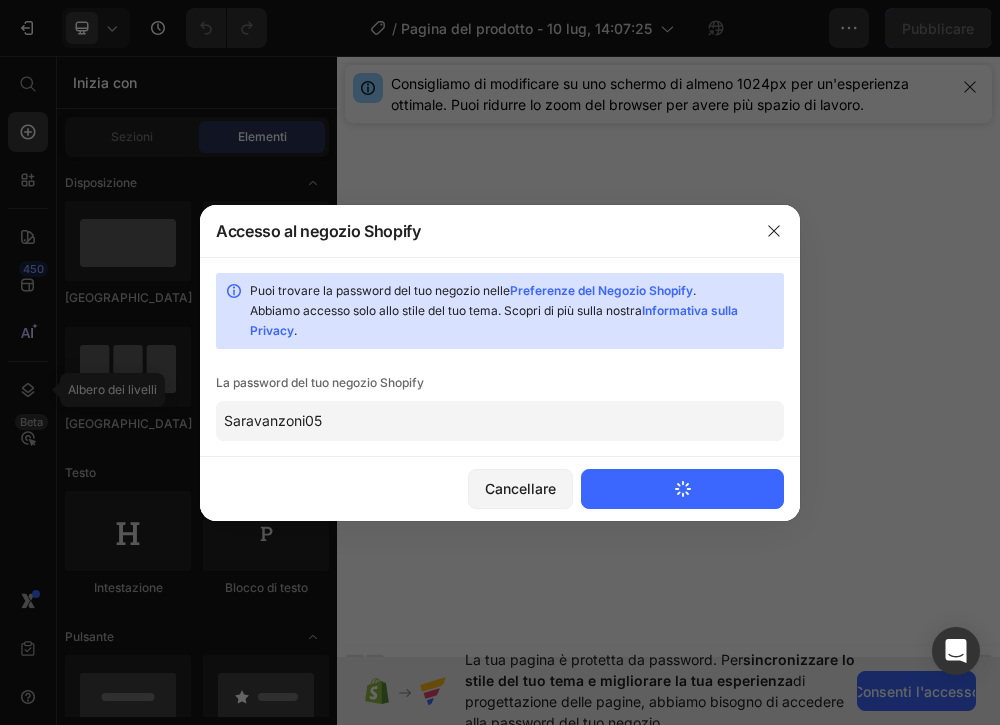 type 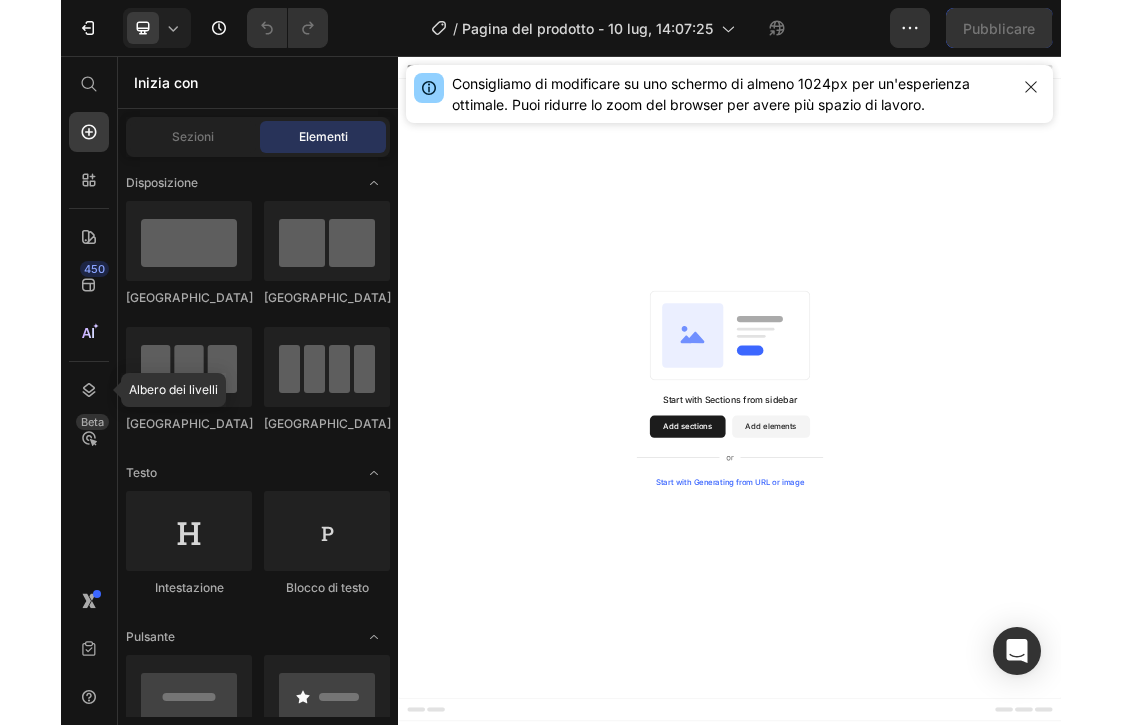 scroll, scrollTop: 0, scrollLeft: 0, axis: both 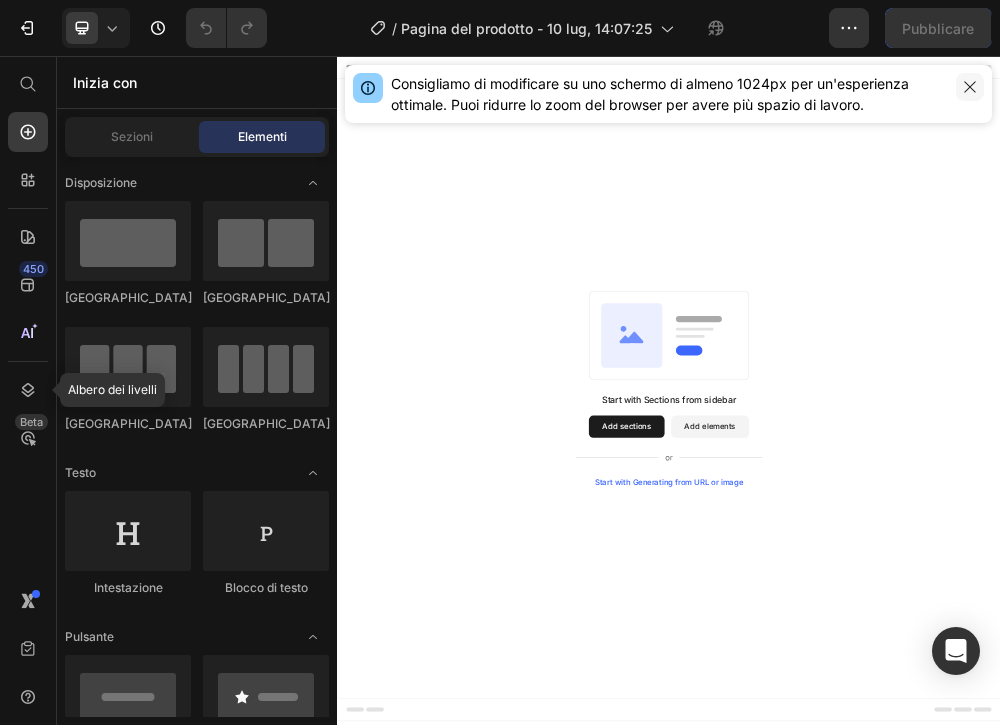 click at bounding box center [970, 87] 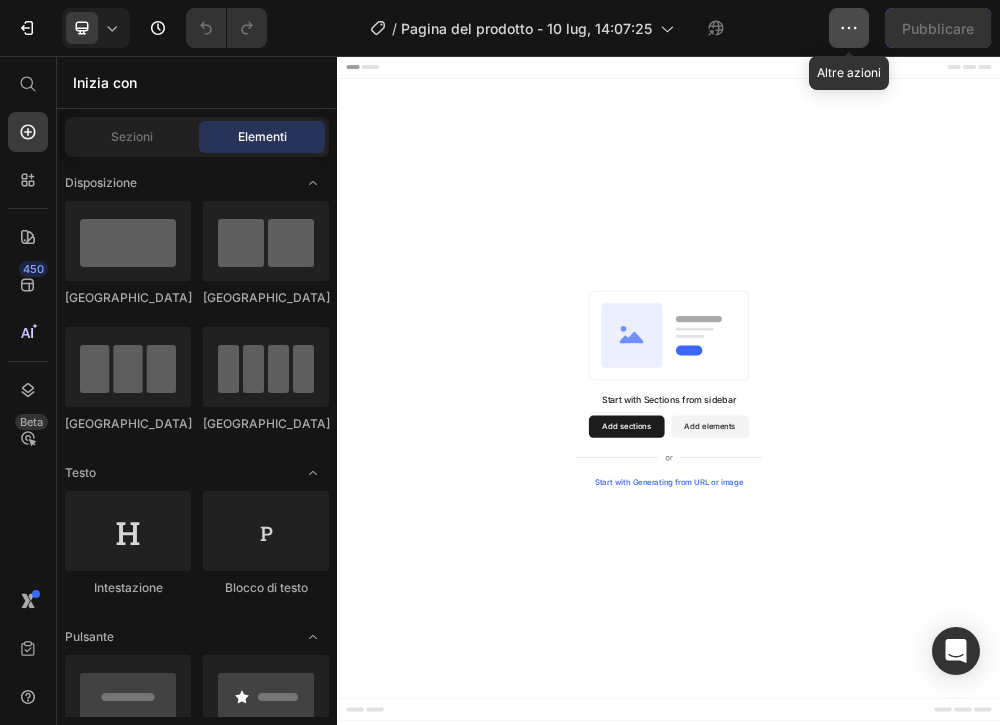click 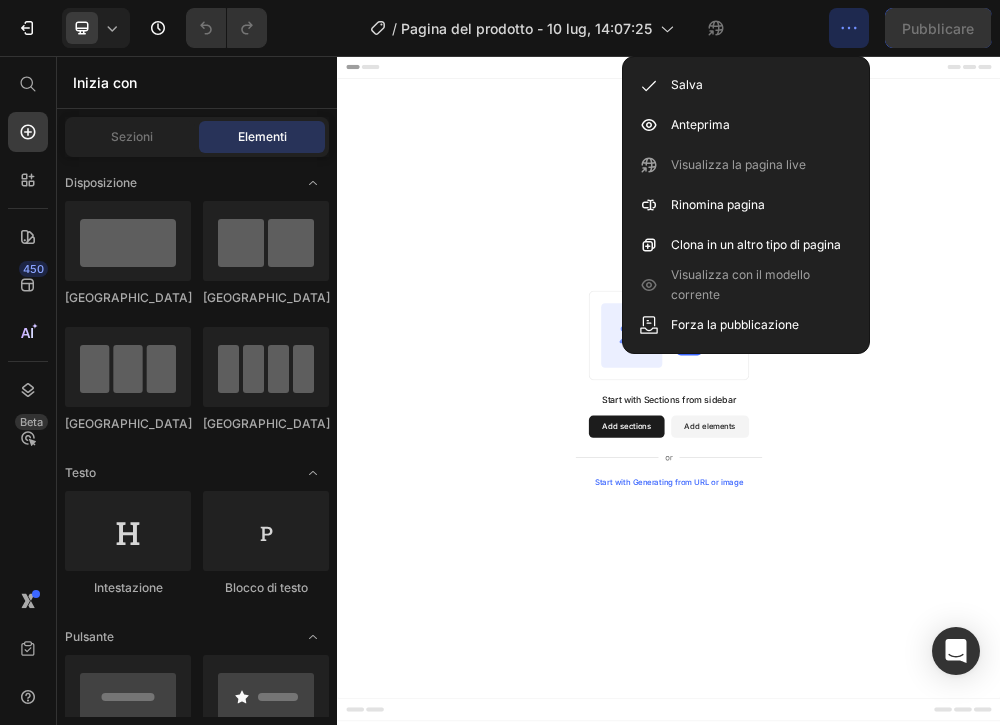 click on "Start with Sections from sidebar Add sections Add elements Start with Generating from URL or image" at bounding box center [937, 657] 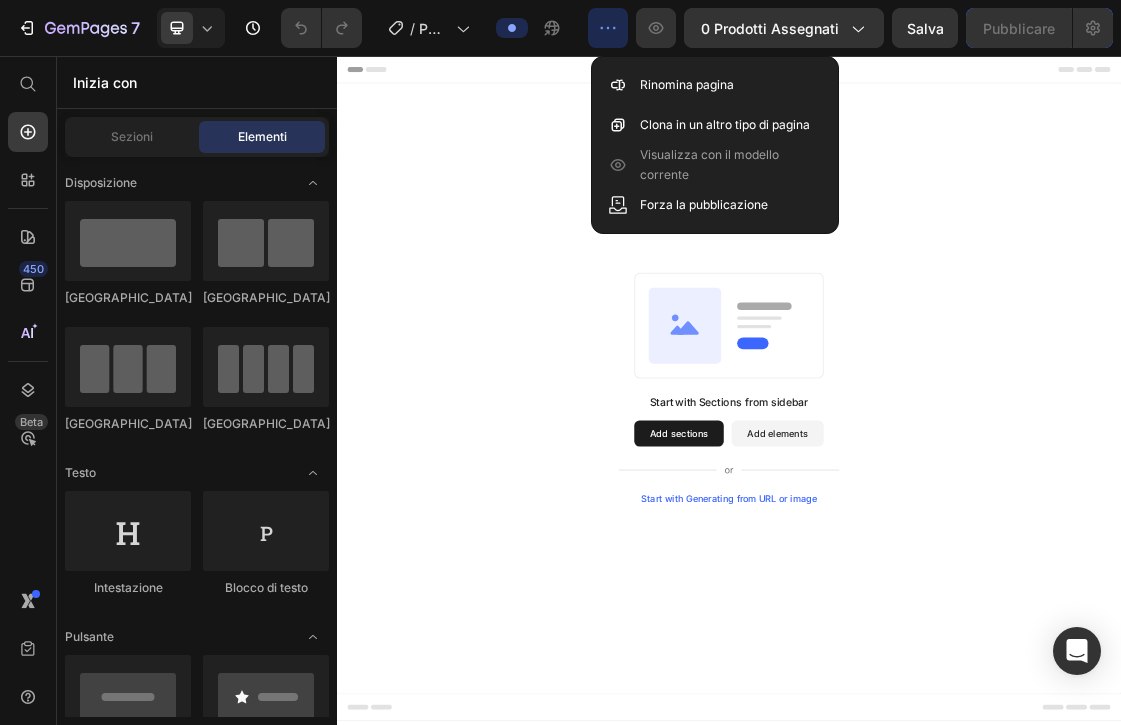 click on "Start with Sections from sidebar Add sections Add elements Start with Generating from URL or image" at bounding box center (937, 564) 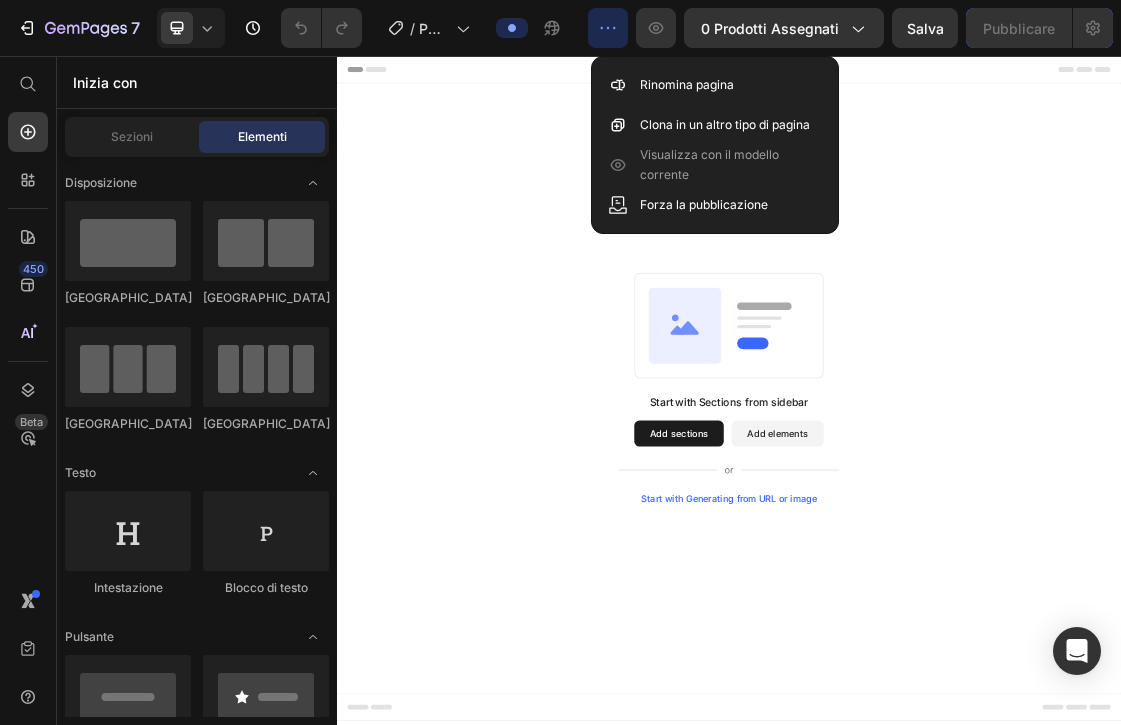 click on "Add sections" at bounding box center (860, 633) 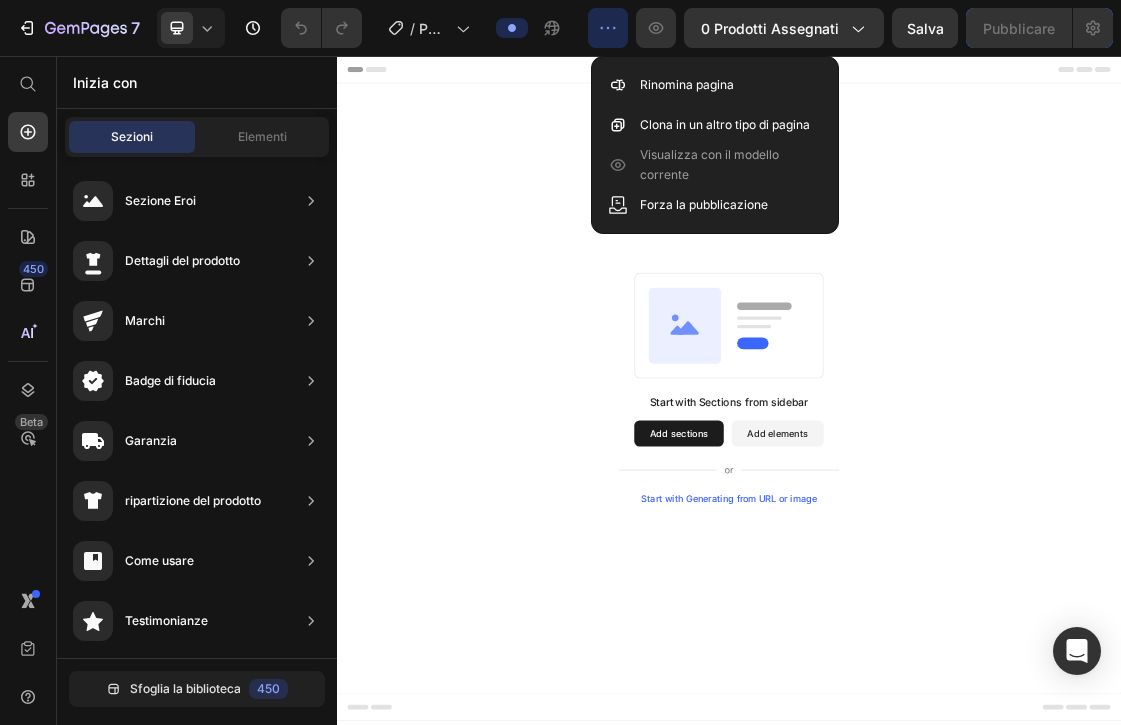 click on "Add sections" at bounding box center [860, 633] 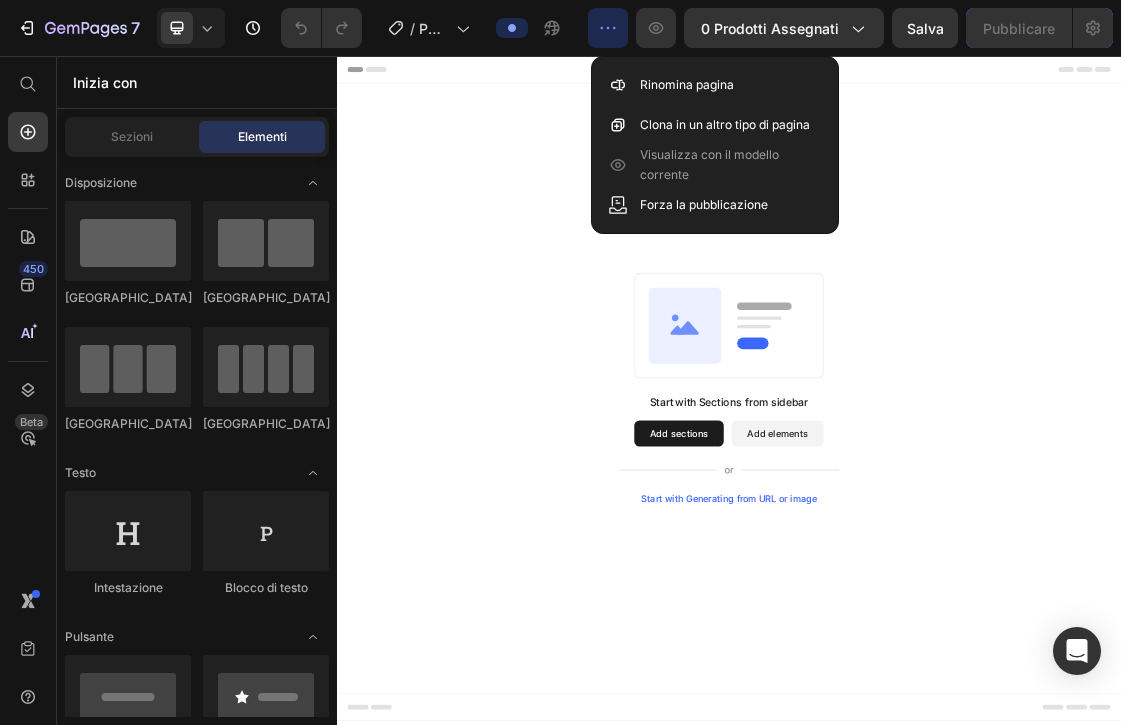 click on "Start with Generating from URL or image" at bounding box center [937, 733] 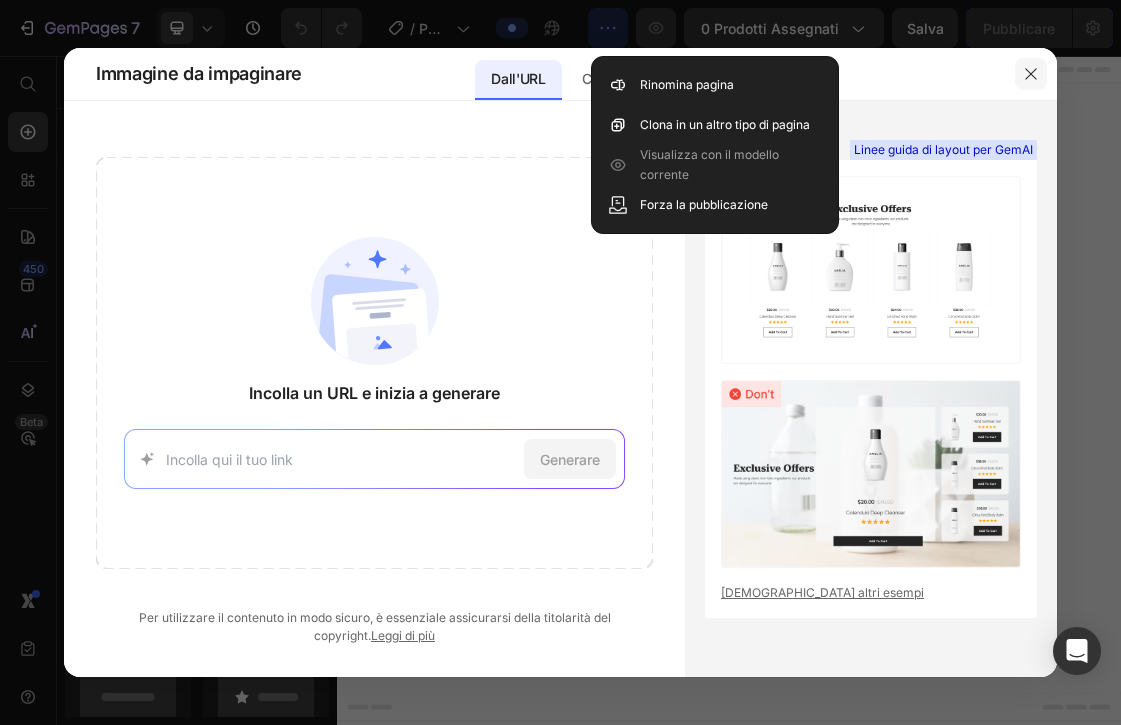 click 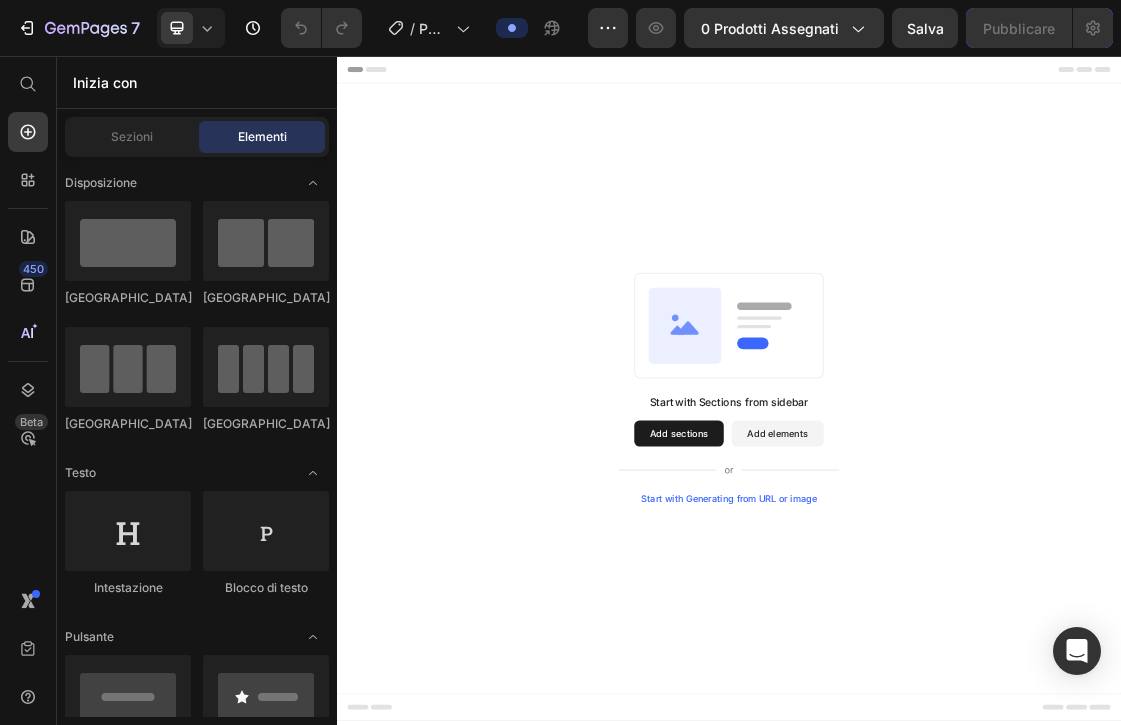 click on "Add sections" at bounding box center [860, 633] 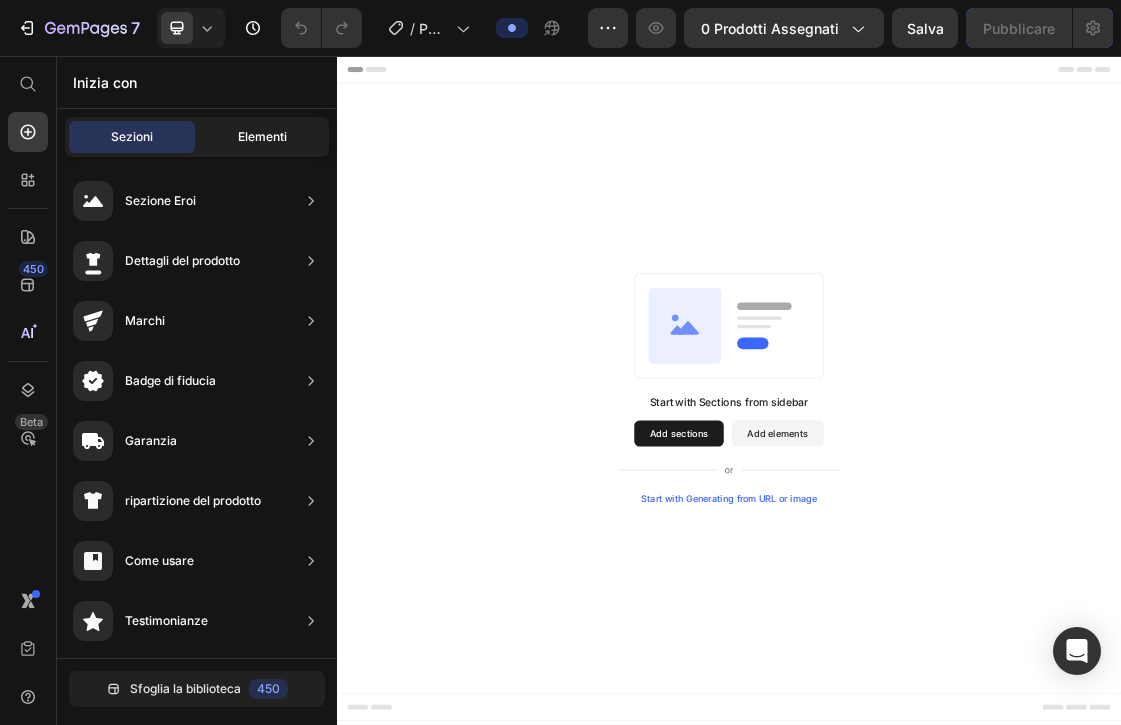 click on "Elementi" 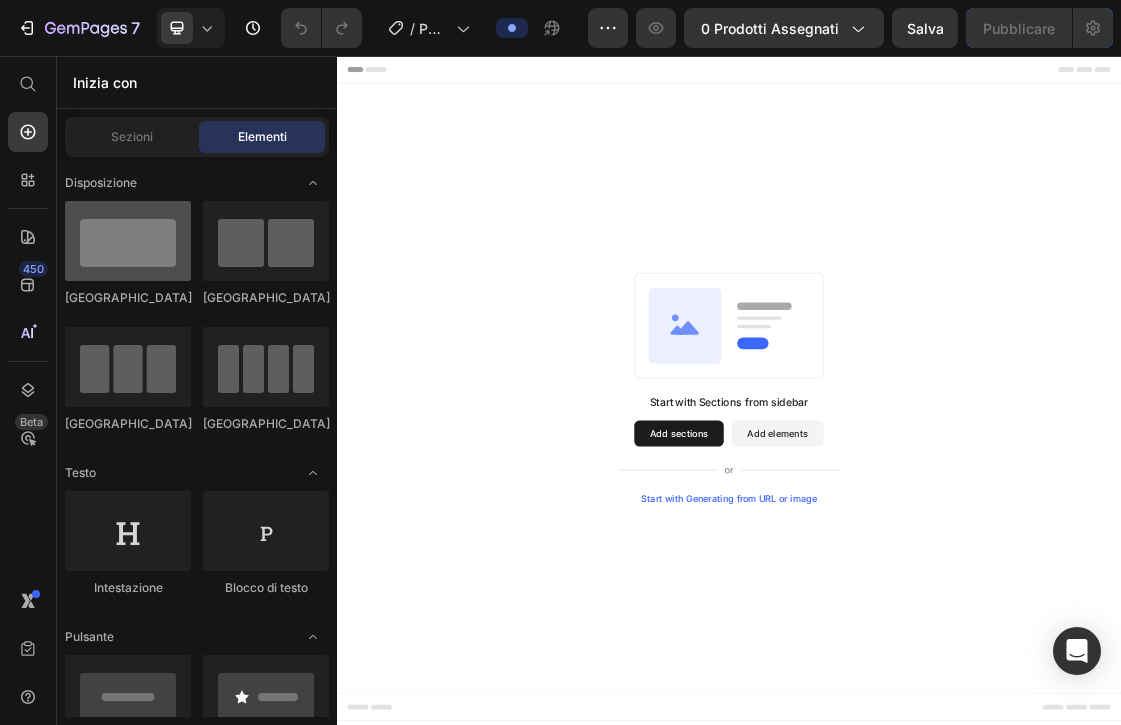 click at bounding box center (128, 241) 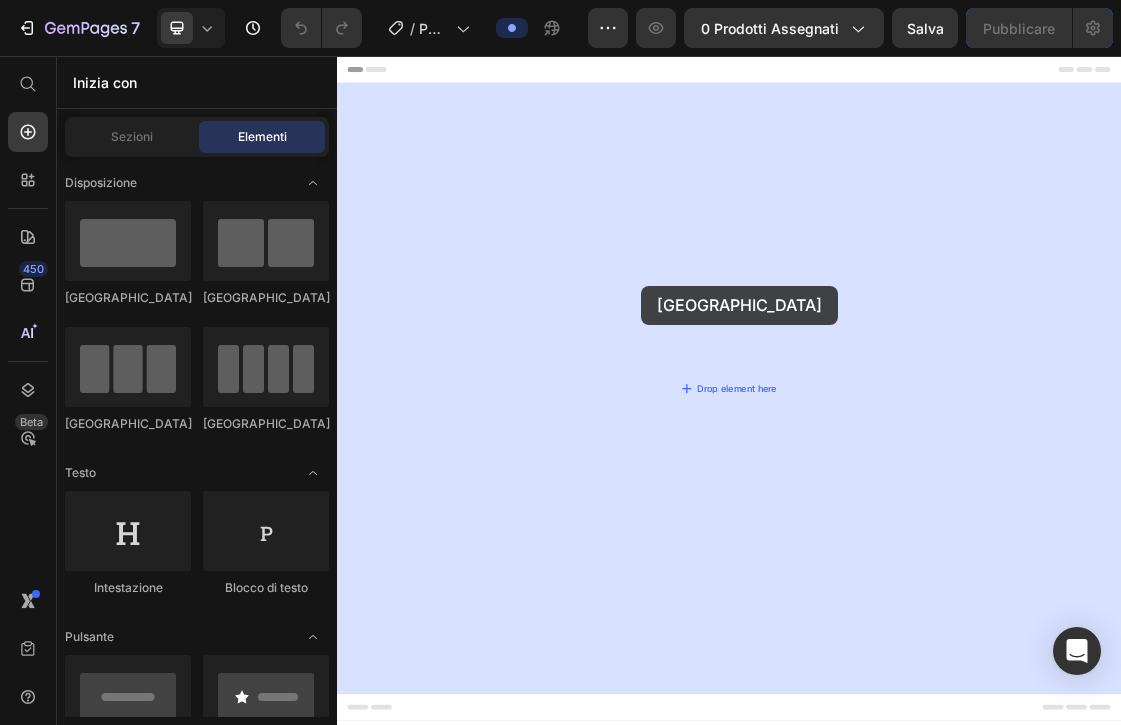 drag, startPoint x: 497, startPoint y: 321, endPoint x: 801, endPoint y: 409, distance: 316.48065 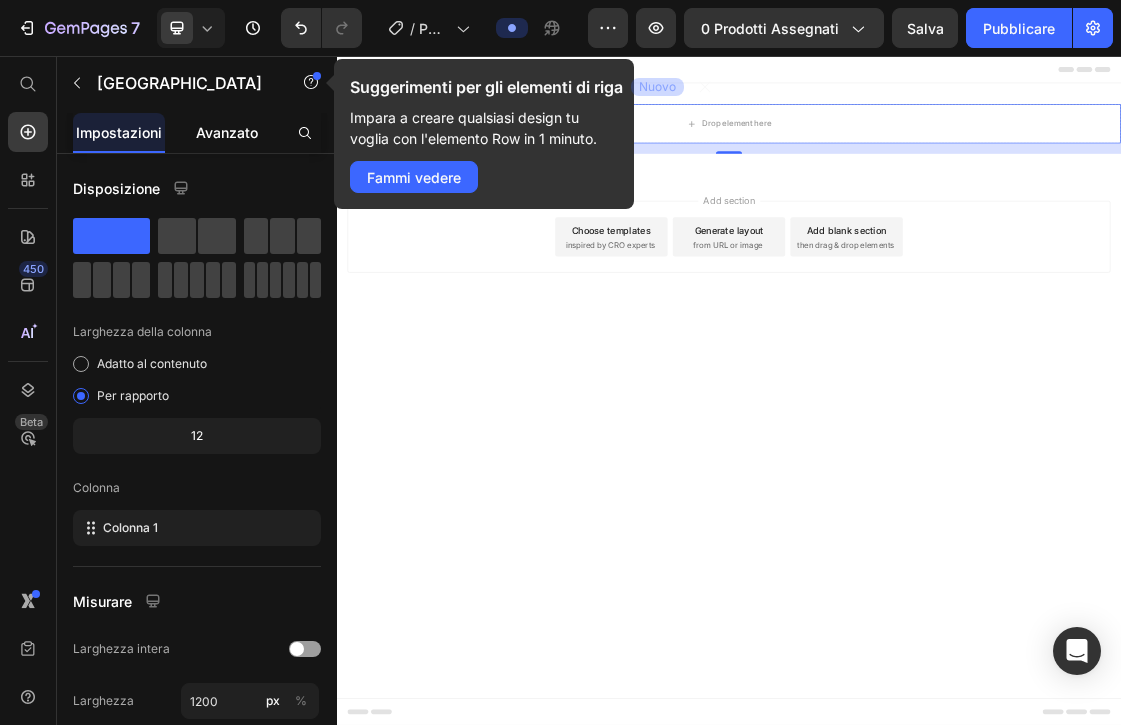 click on "Avanzato" at bounding box center (227, 132) 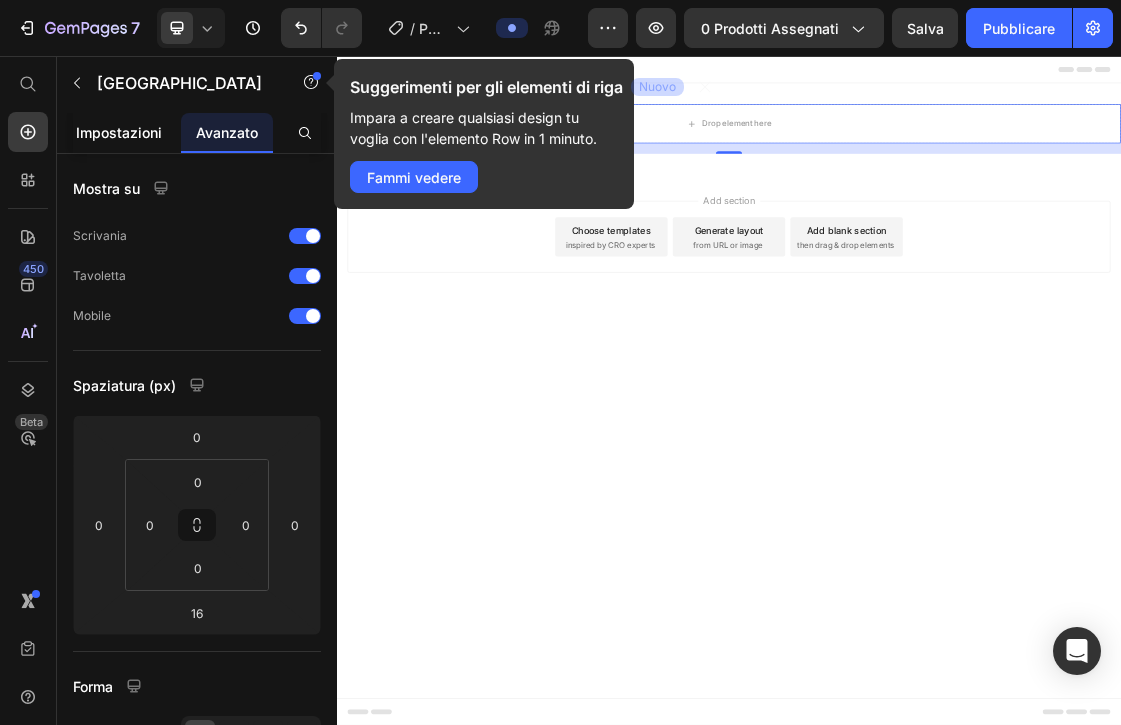 click on "Impostazioni" at bounding box center [119, 132] 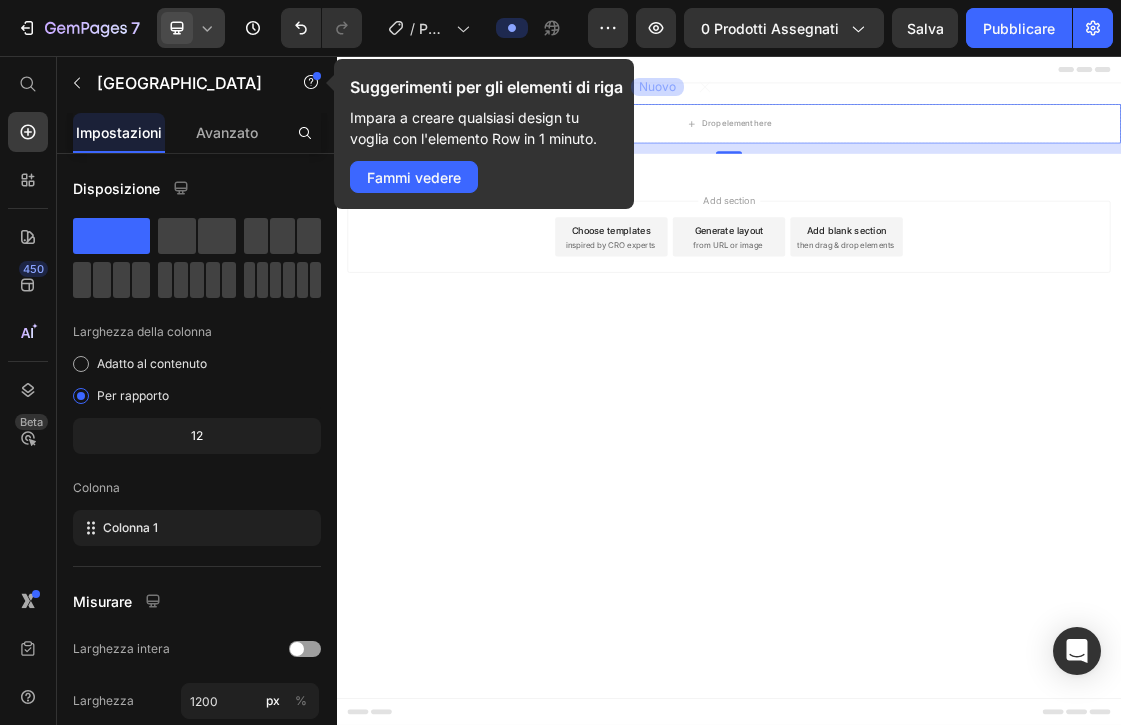 click 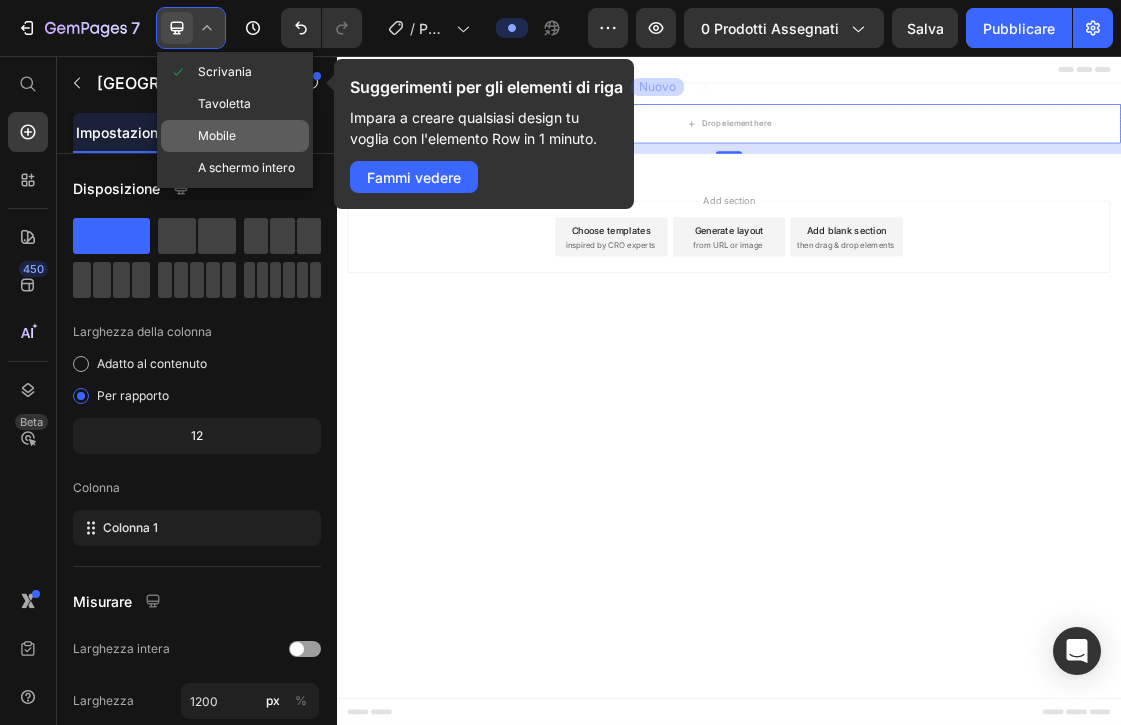 click on "Mobile" 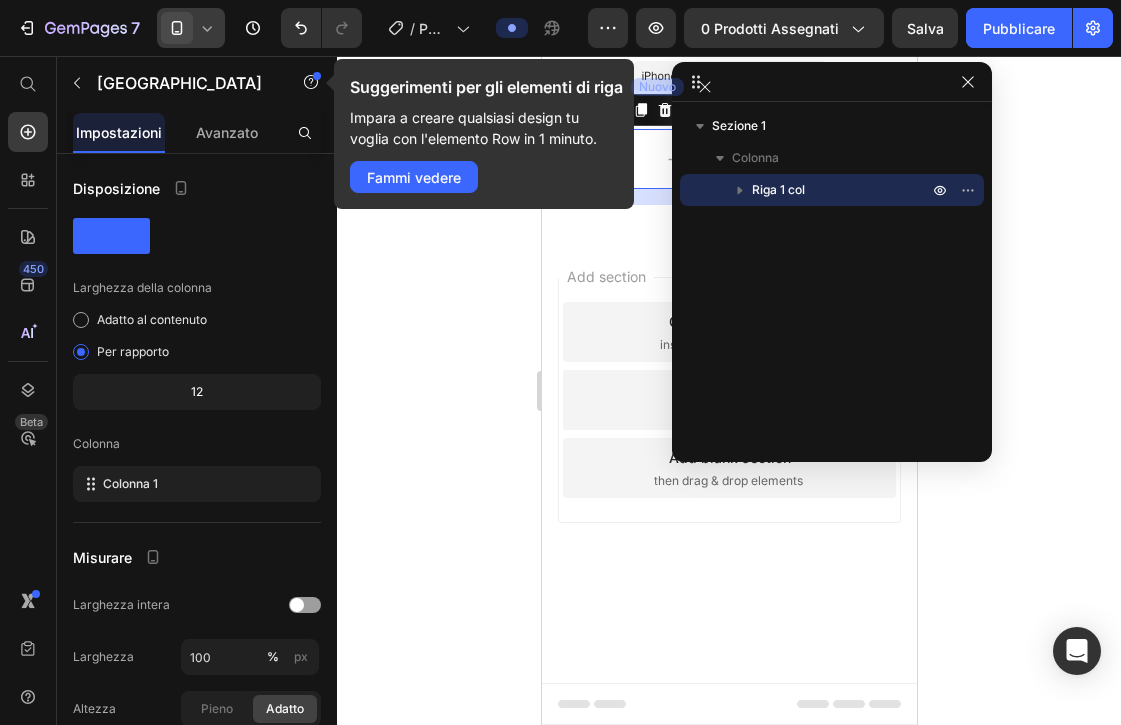 click 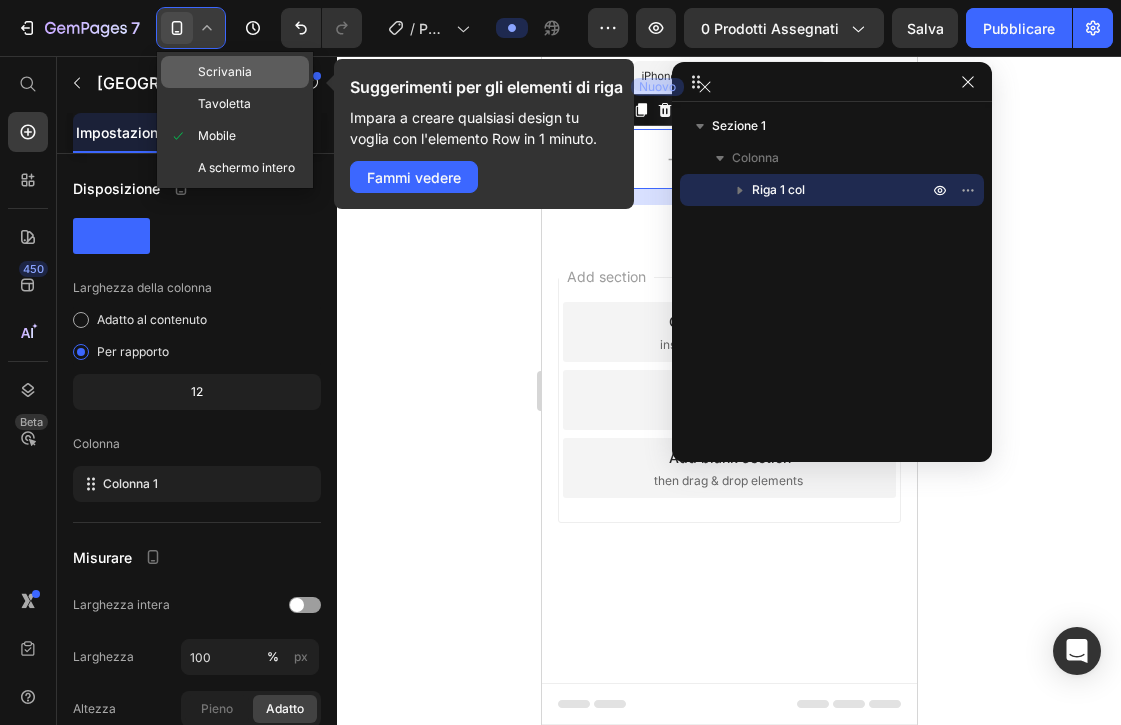 click on "Scrivania" at bounding box center (225, 71) 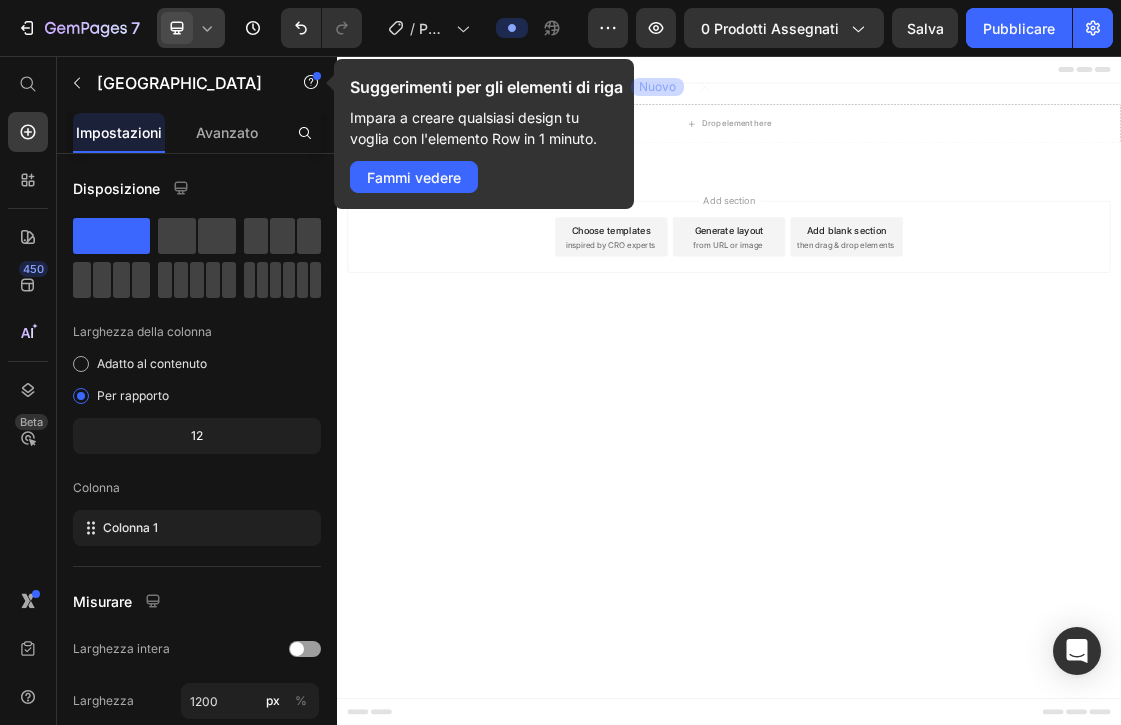 click on "Add section Choose templates inspired by CRO experts Generate layout from URL or image Add blank section then drag & drop elements" at bounding box center (937, 332) 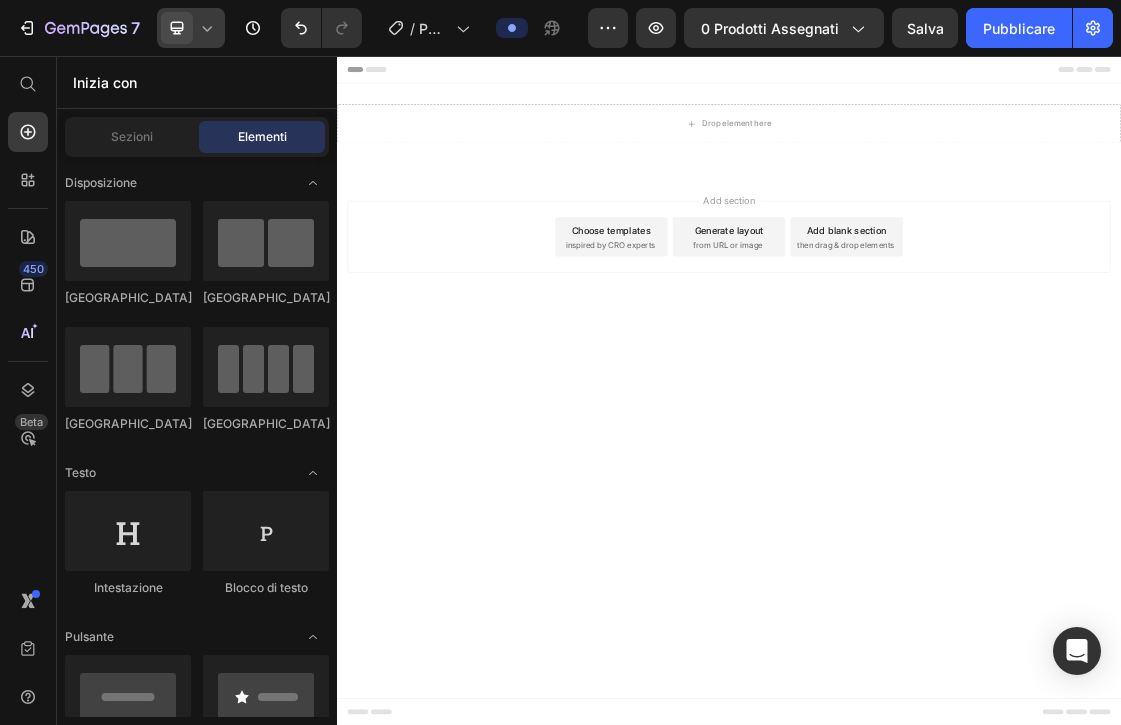 click 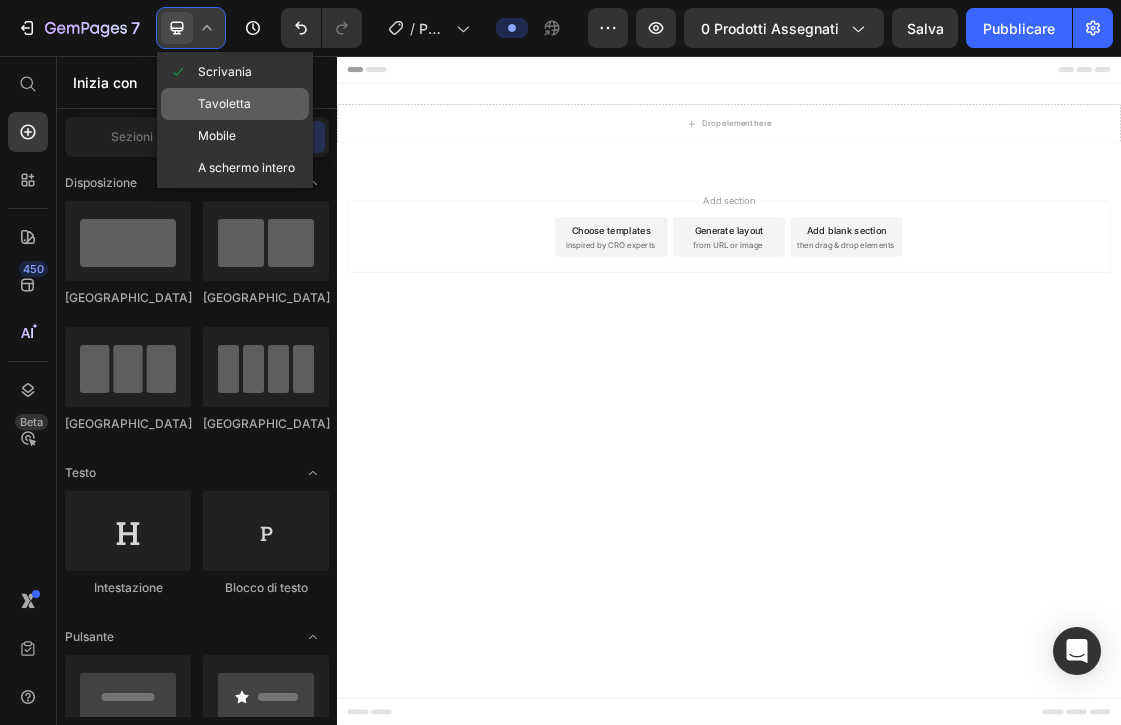 click on "Tavoletta" 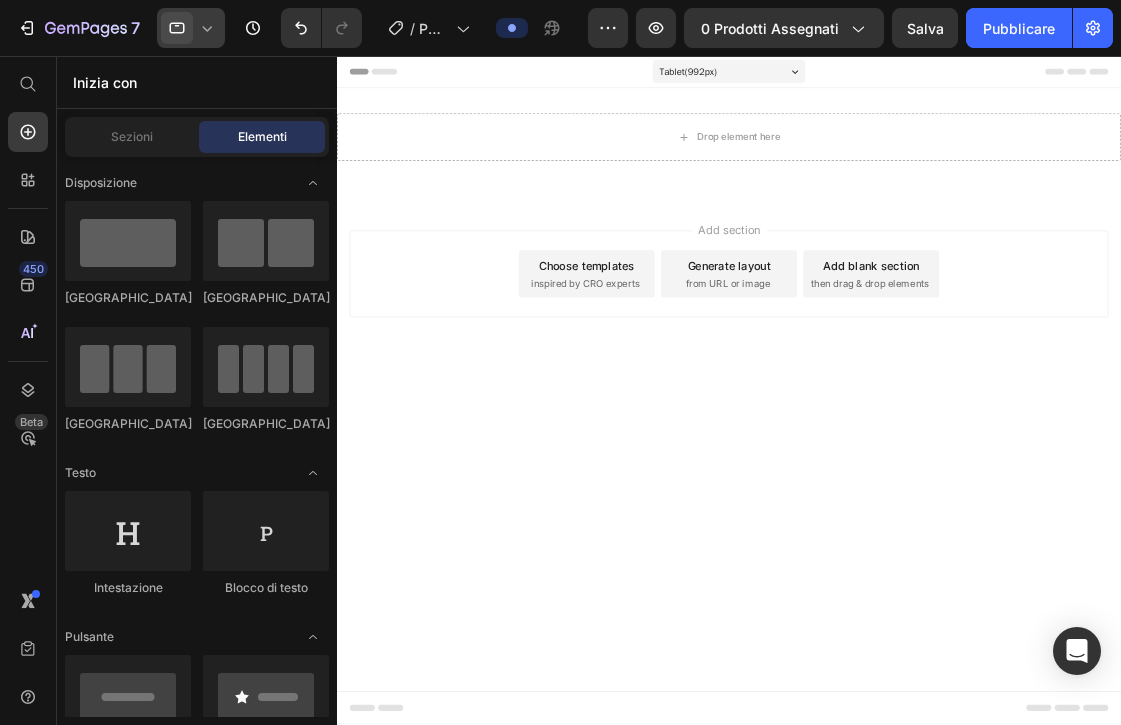 click 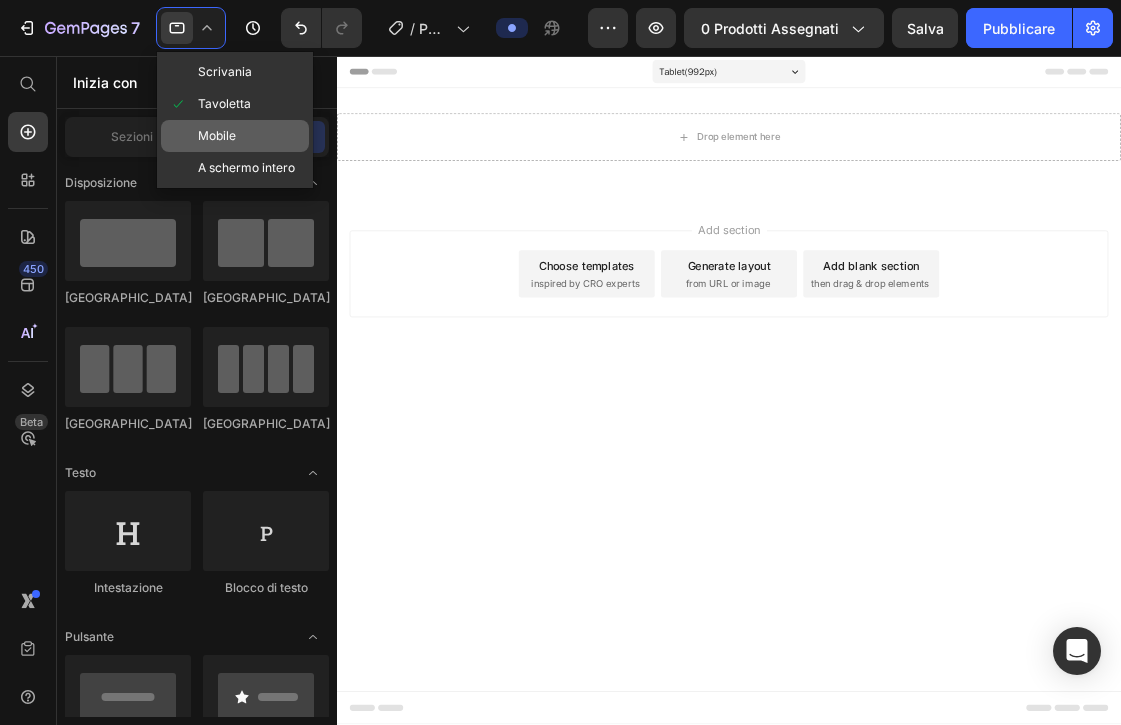 click on "Mobile" at bounding box center (217, 135) 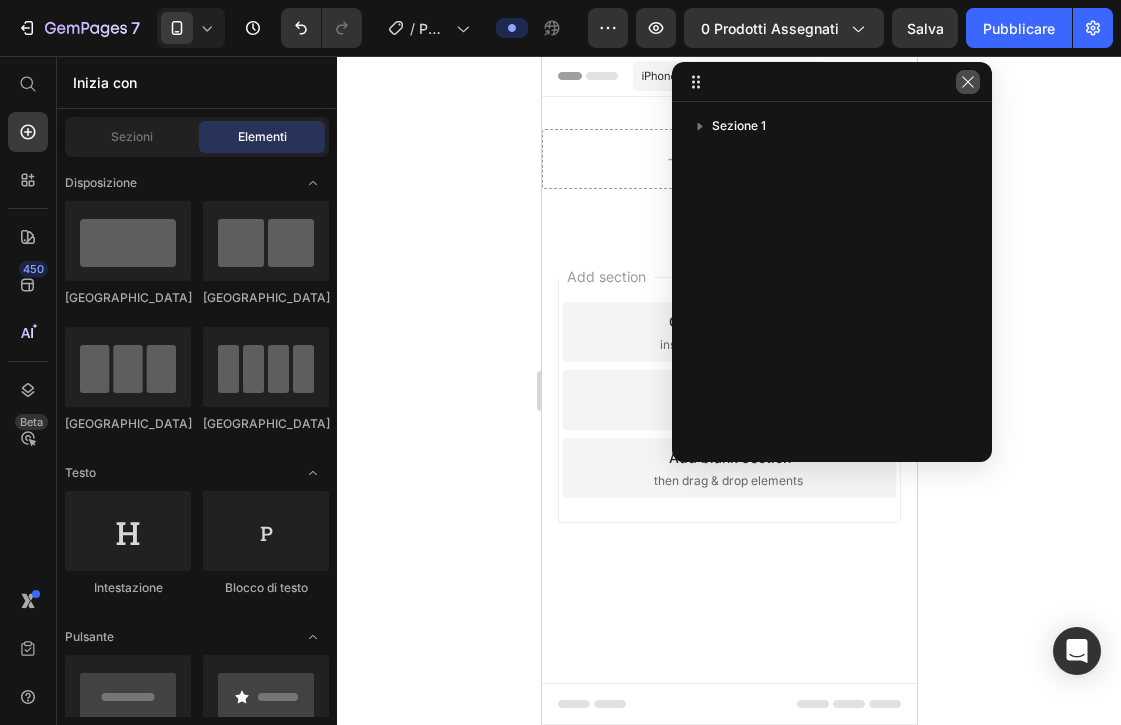 click 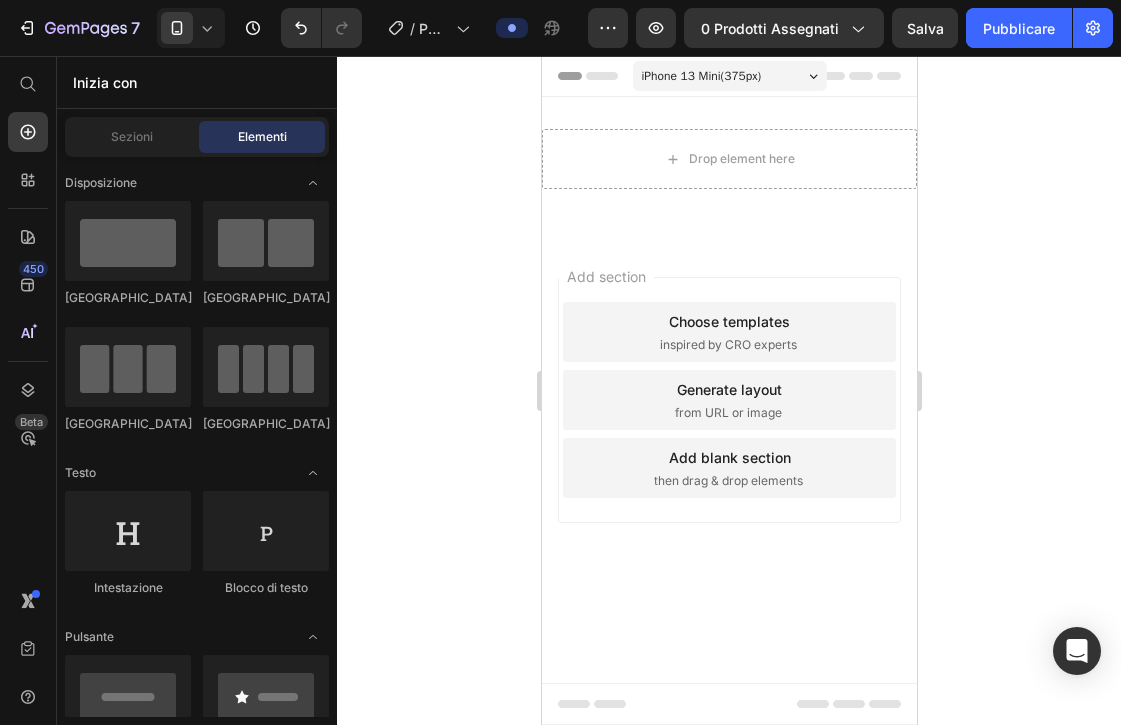 click 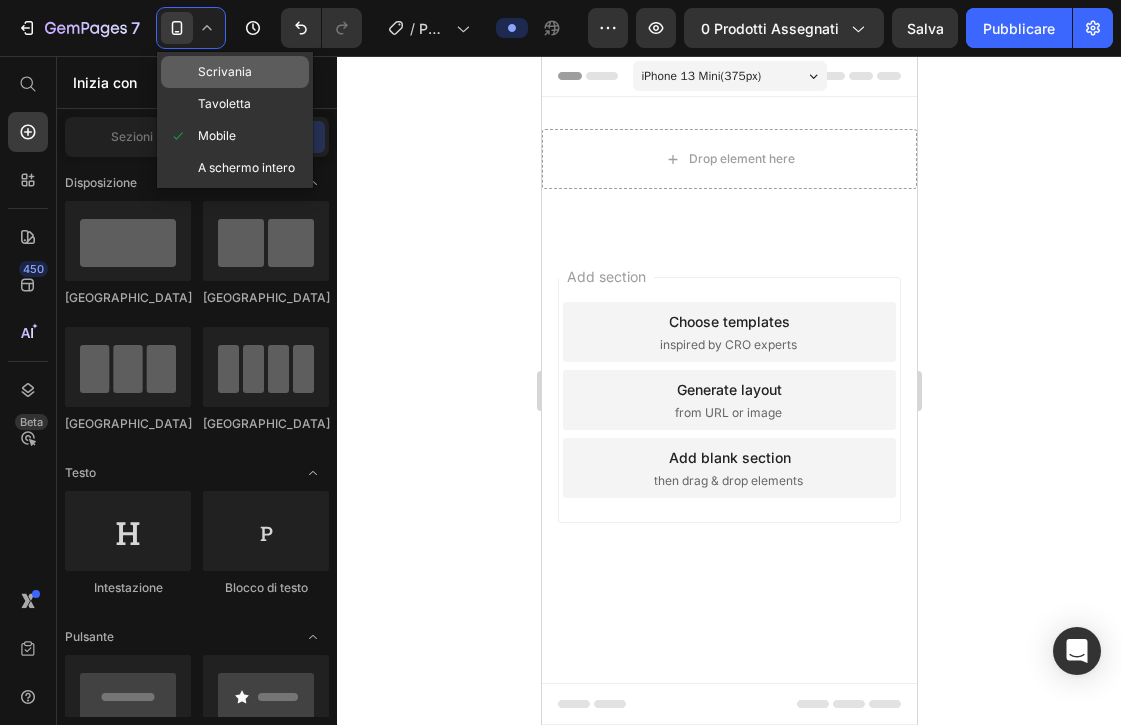 click on "Scrivania" at bounding box center (225, 71) 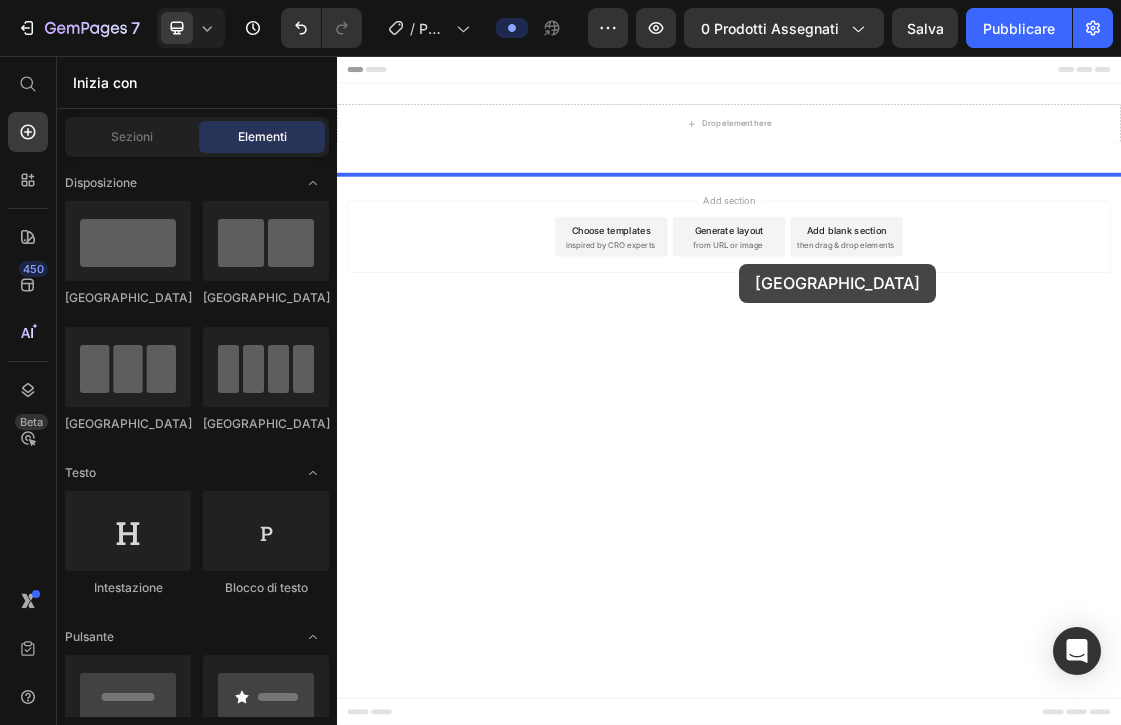 drag, startPoint x: 488, startPoint y: 320, endPoint x: 952, endPoint y: 374, distance: 467.13168 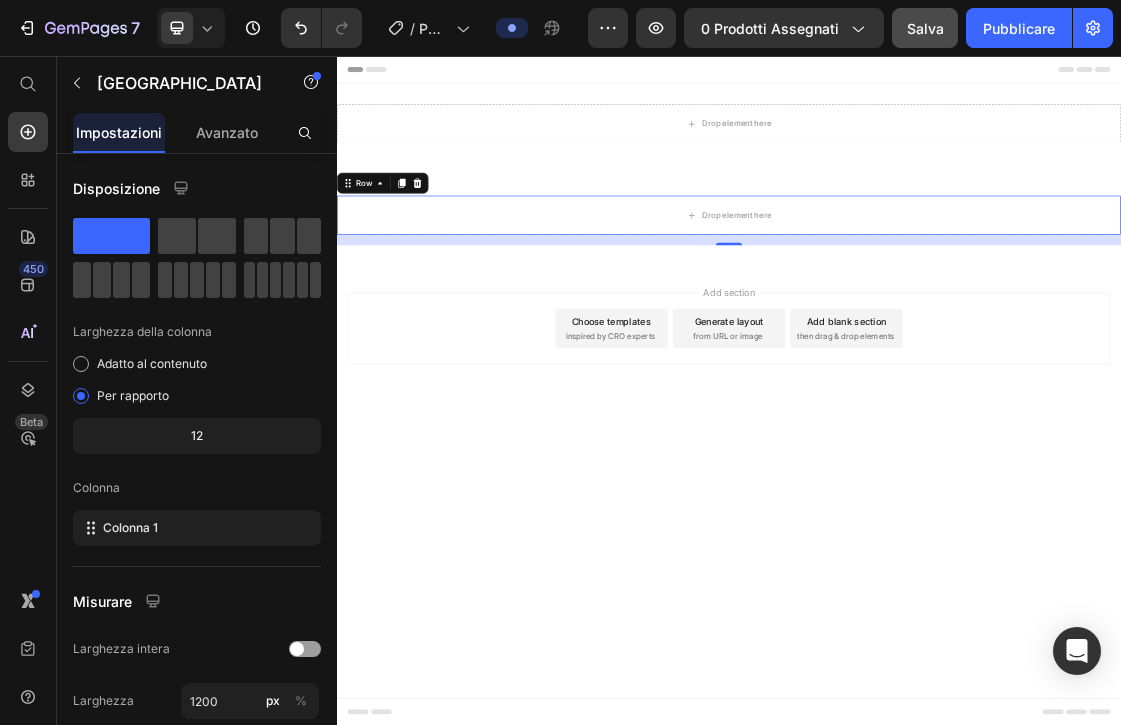 click on "Salva" at bounding box center [925, 28] 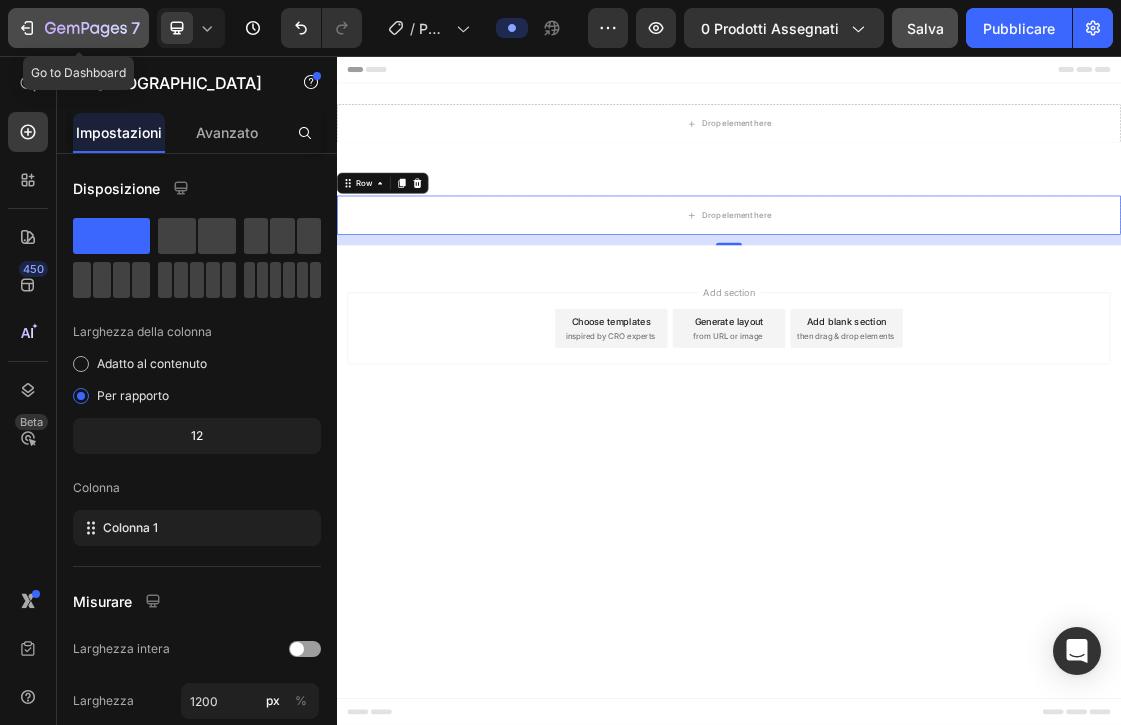 click on "7" 